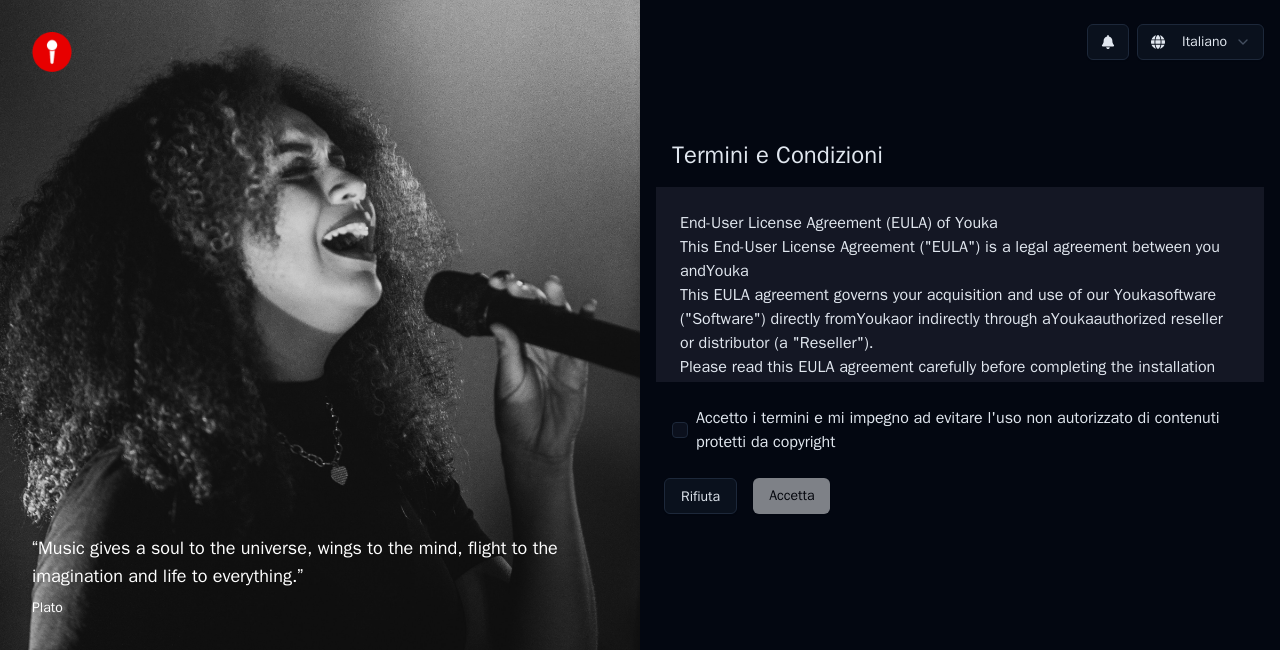 scroll, scrollTop: 0, scrollLeft: 0, axis: both 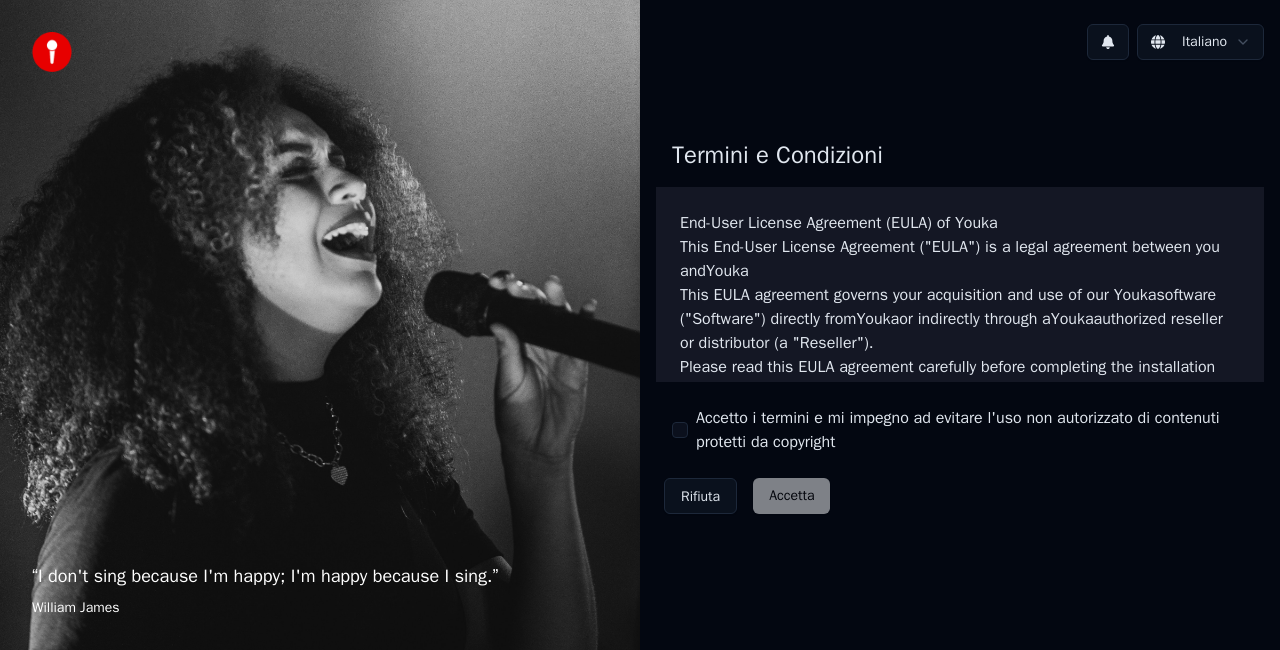 click on "Accetto i termini e mi impegno ad evitare l'uso non autorizzato di contenuti protetti da copyright" at bounding box center (680, 430) 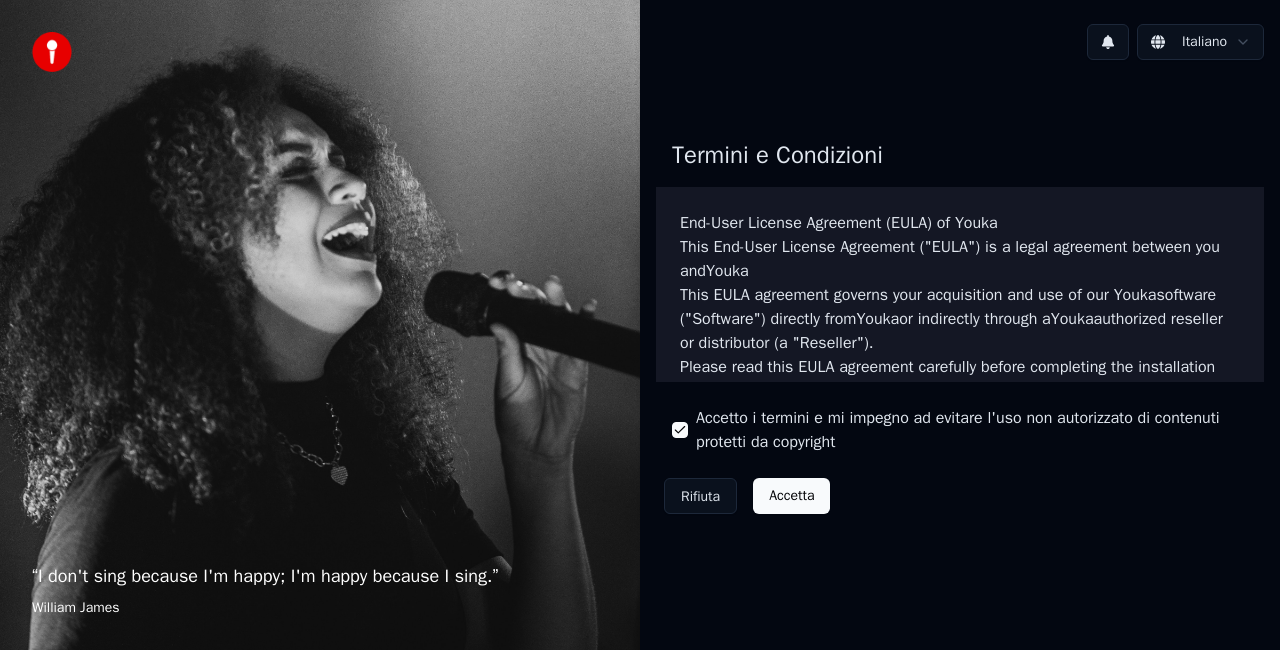 click on "Accetta" at bounding box center [791, 496] 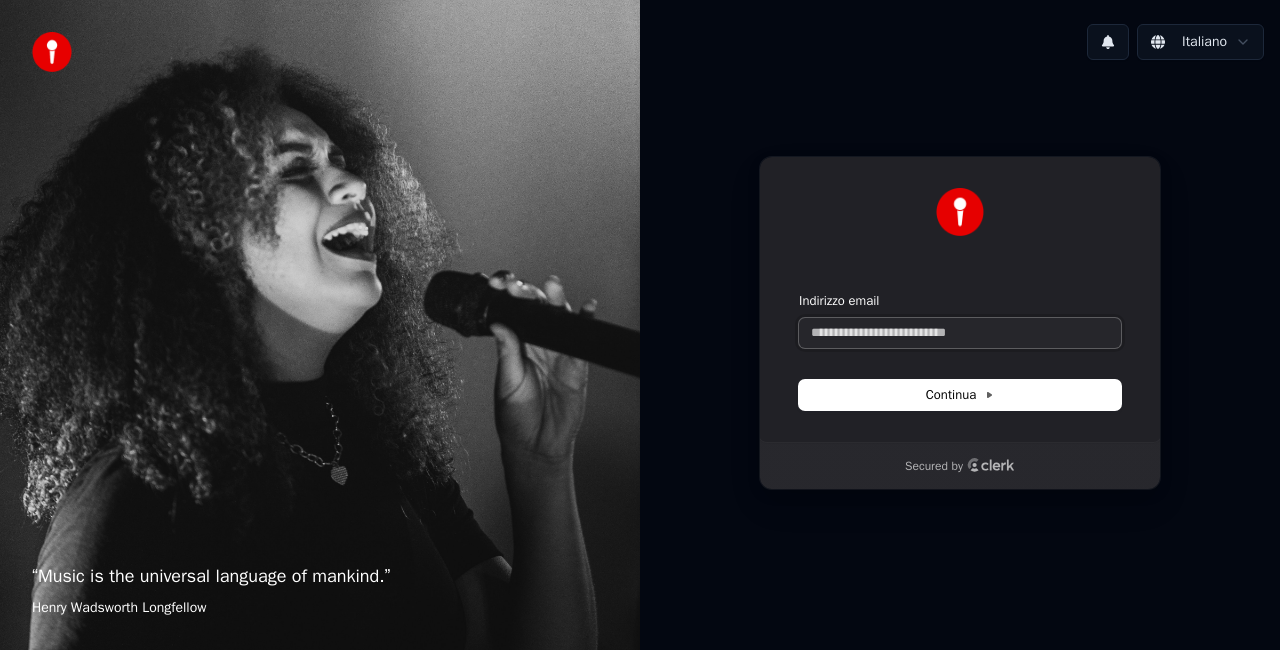 click on "Indirizzo email" at bounding box center (960, 333) 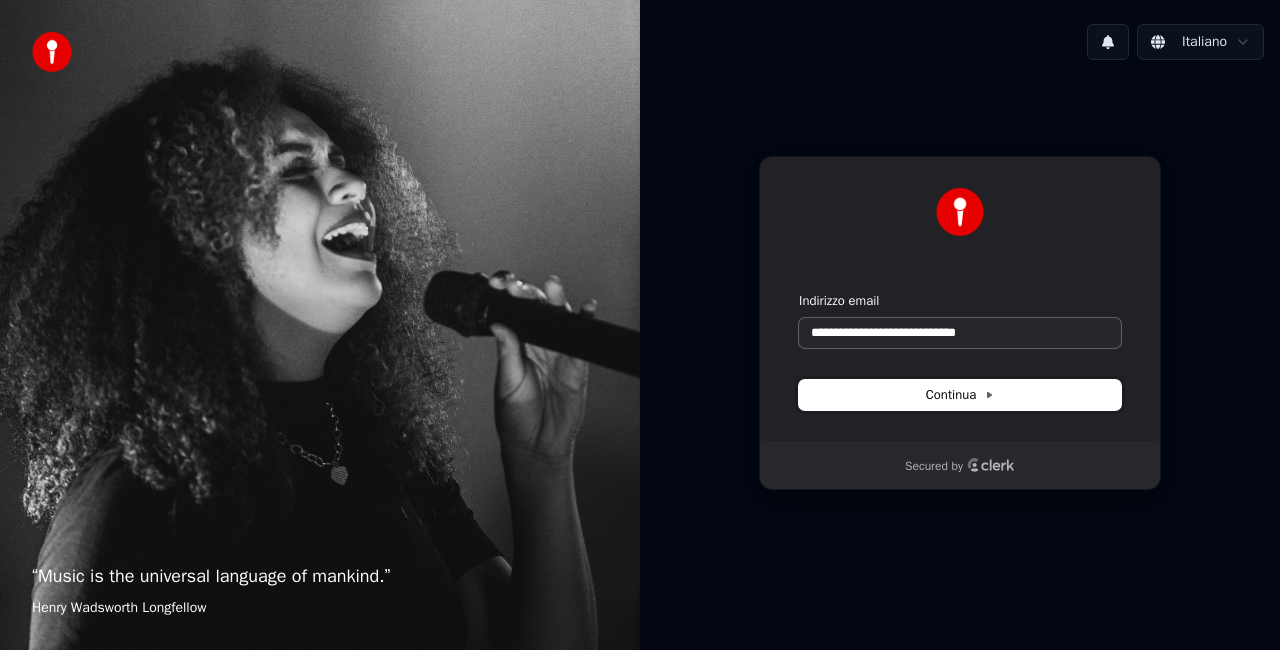 type on "**********" 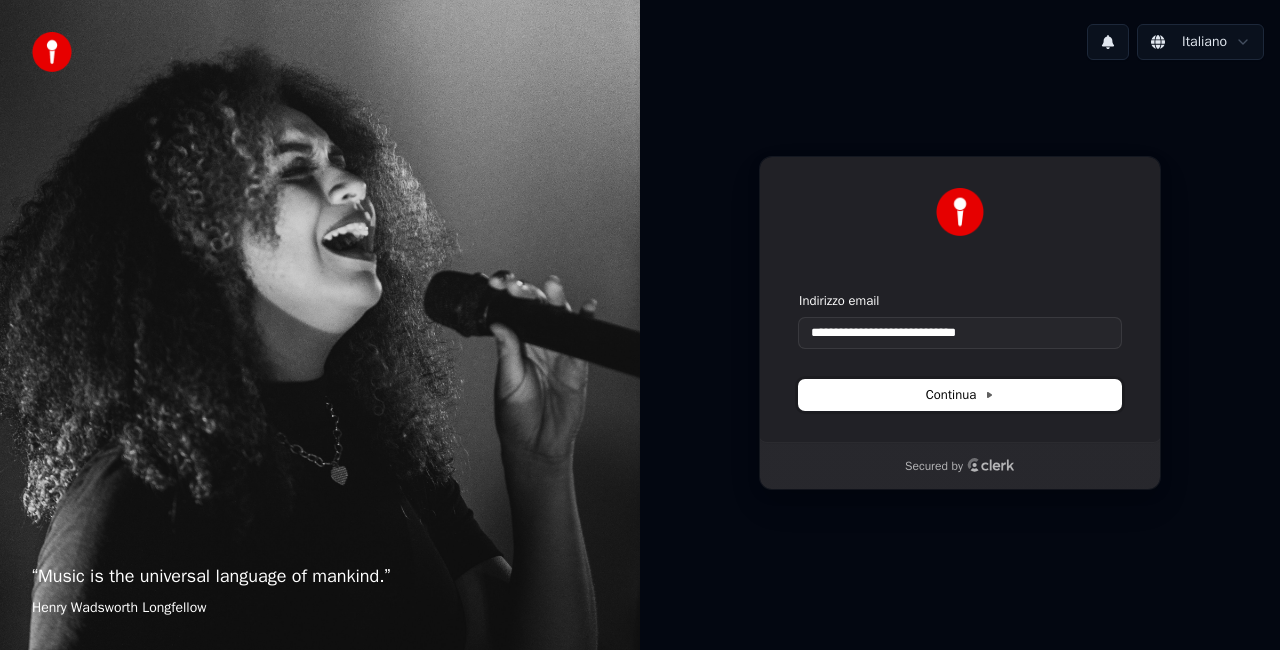 click on "Continua" at bounding box center (960, 395) 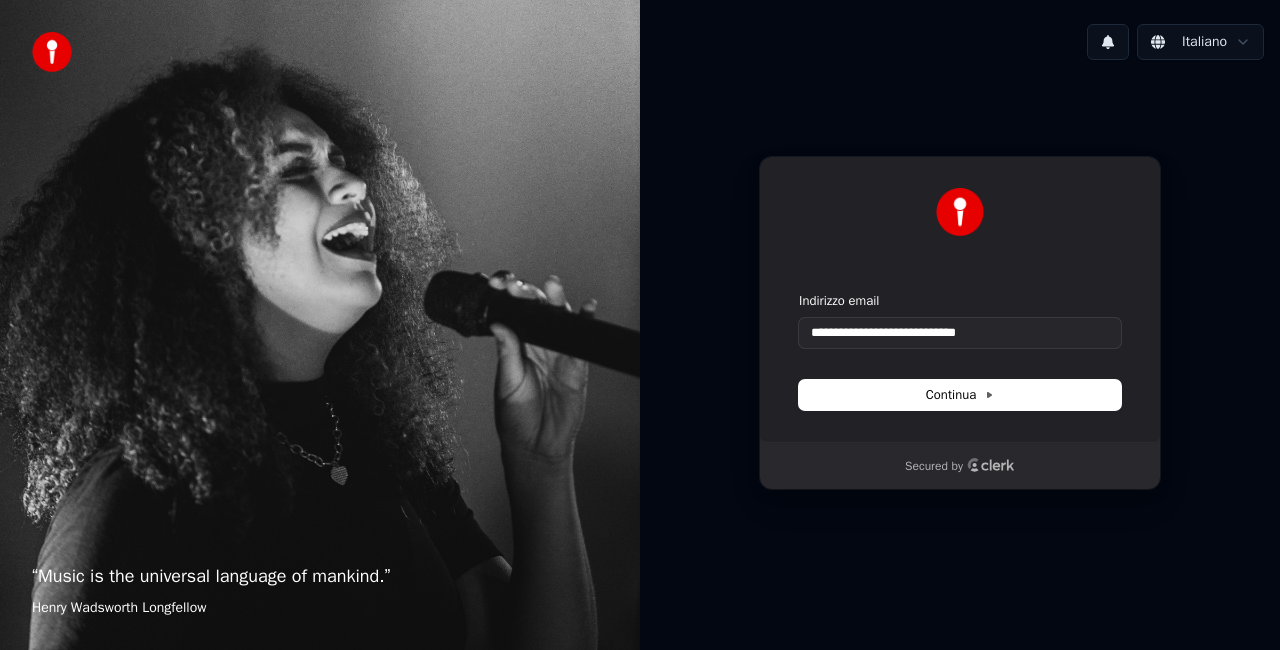 type on "**********" 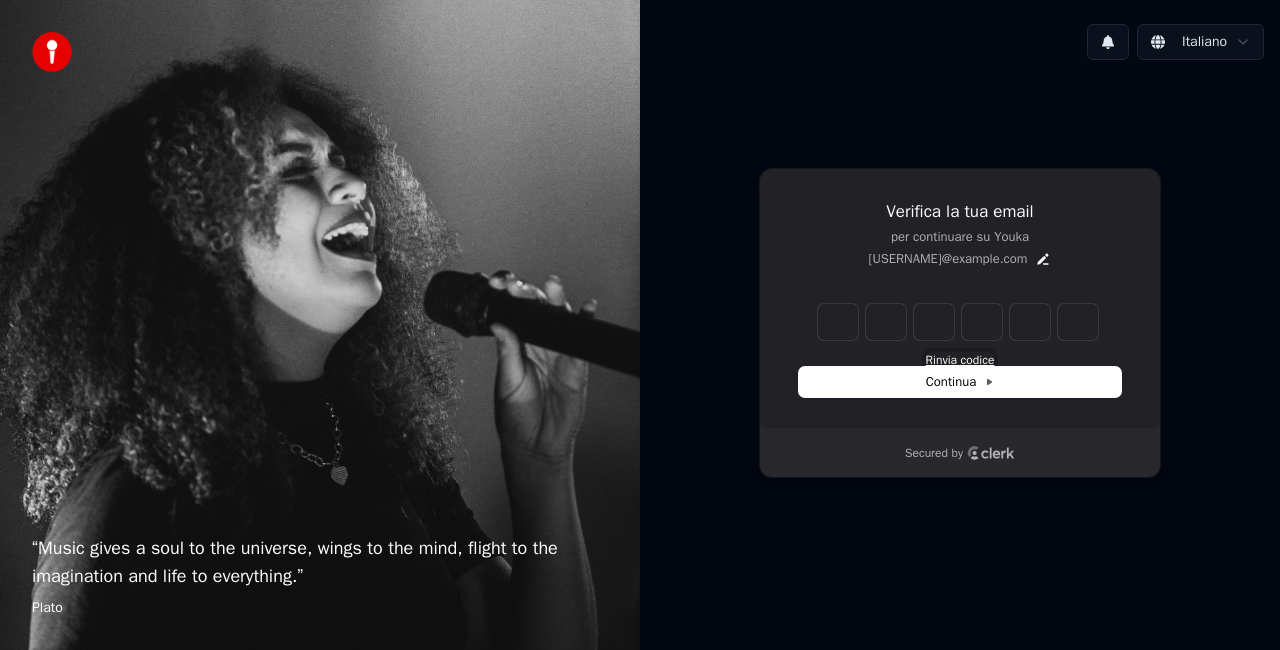 click on "Rinvia codice" at bounding box center [960, 360] 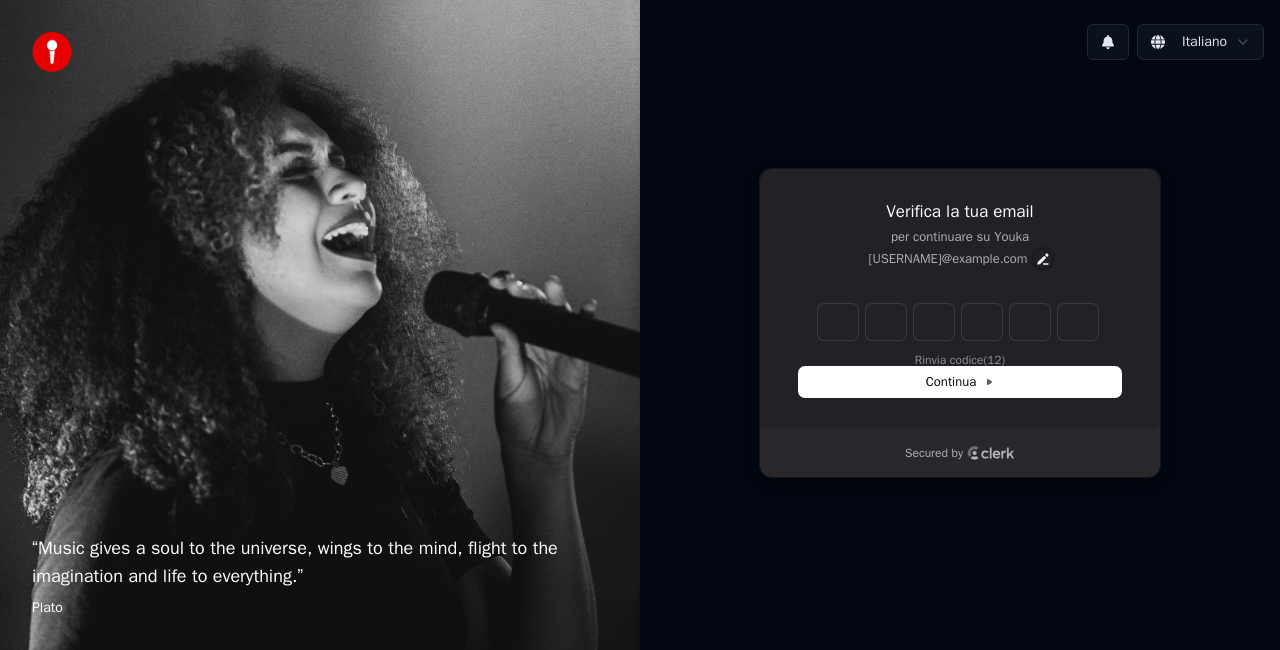 click 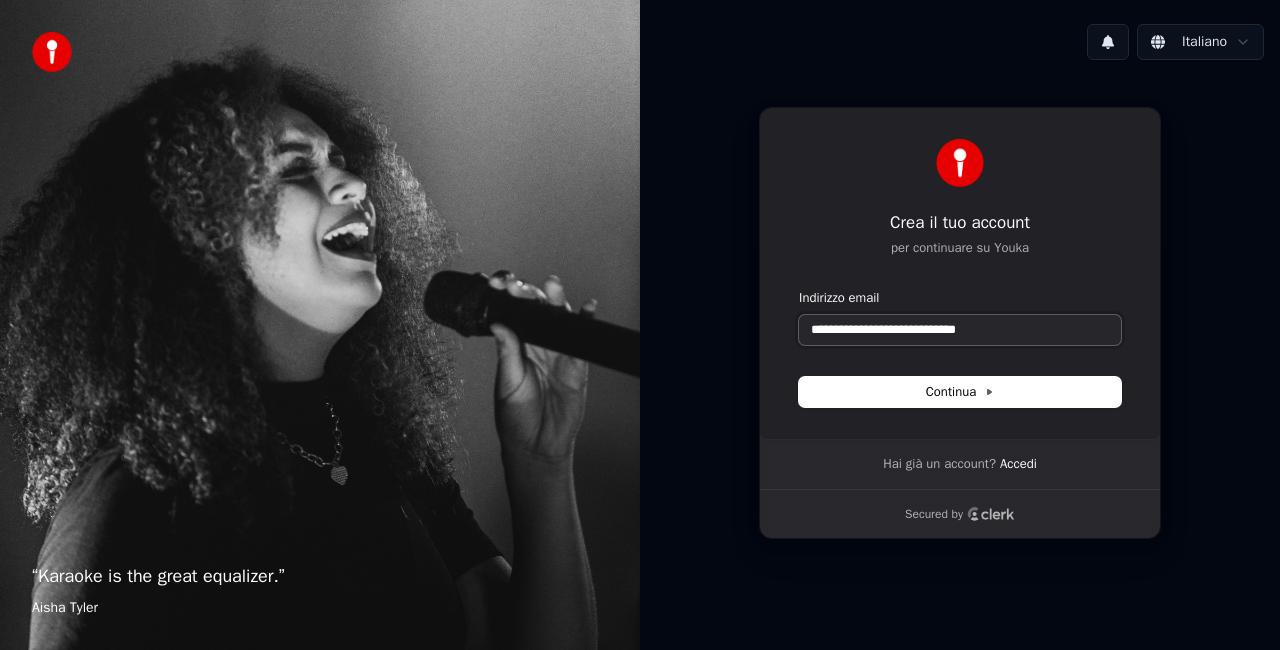 drag, startPoint x: 909, startPoint y: 335, endPoint x: 942, endPoint y: 332, distance: 33.13608 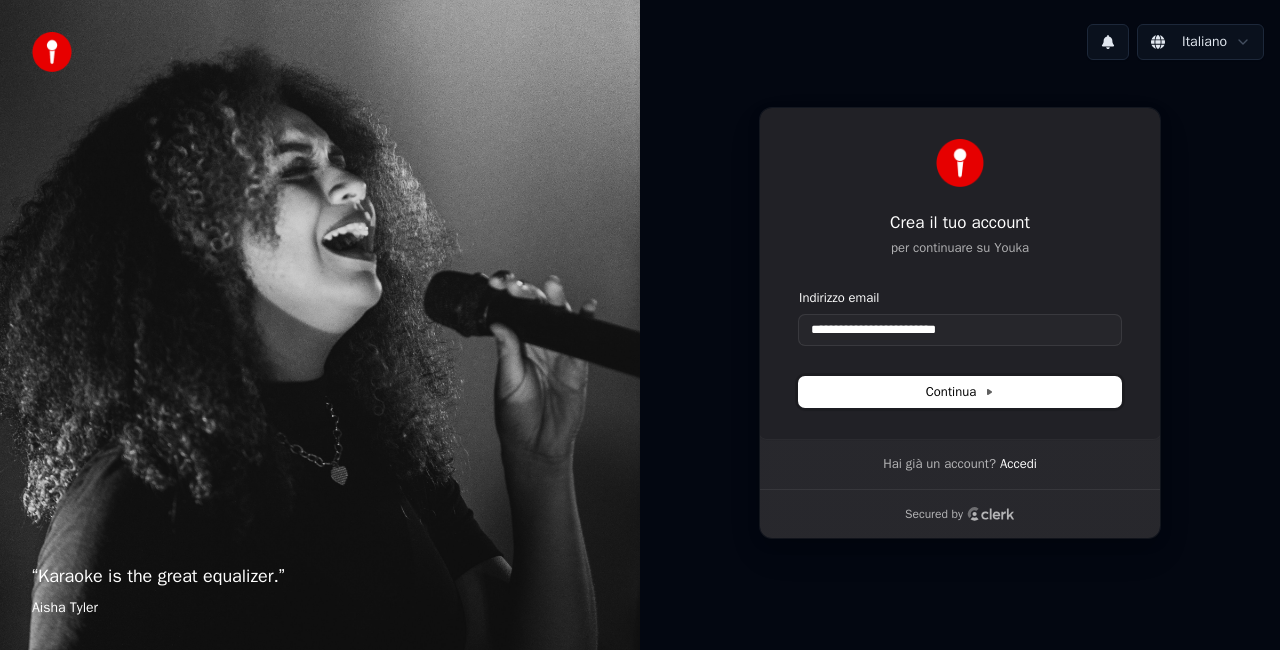 click on "Continua" at bounding box center [960, 392] 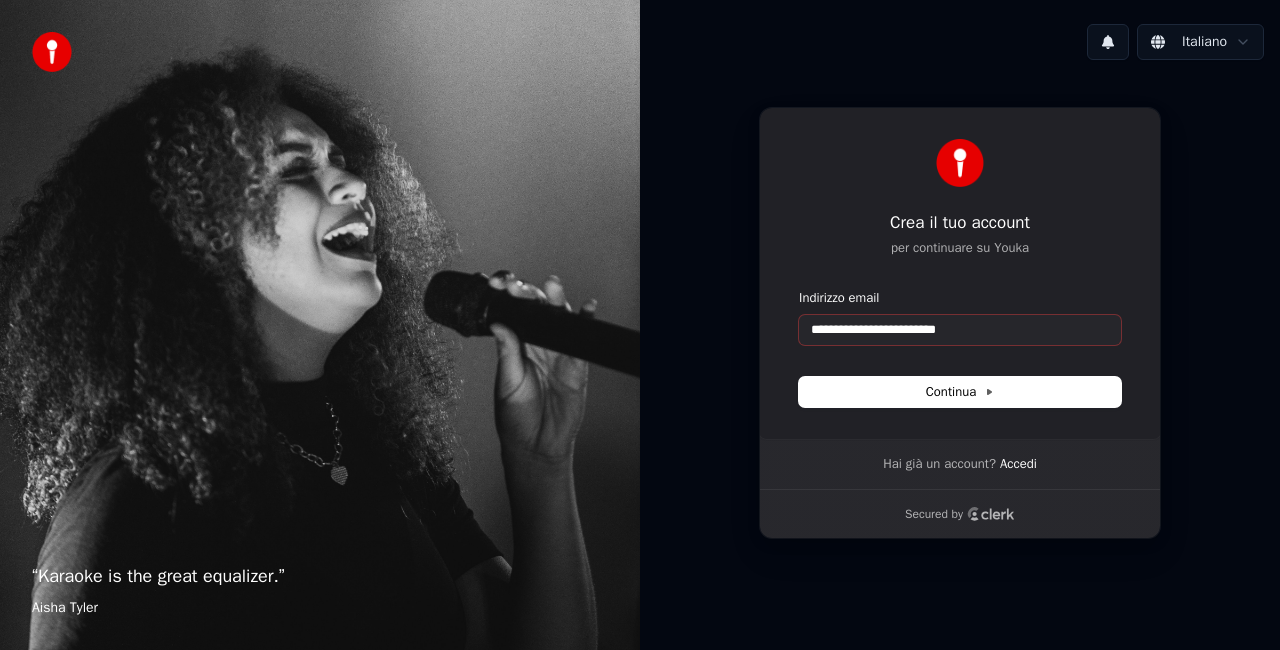 type on "**********" 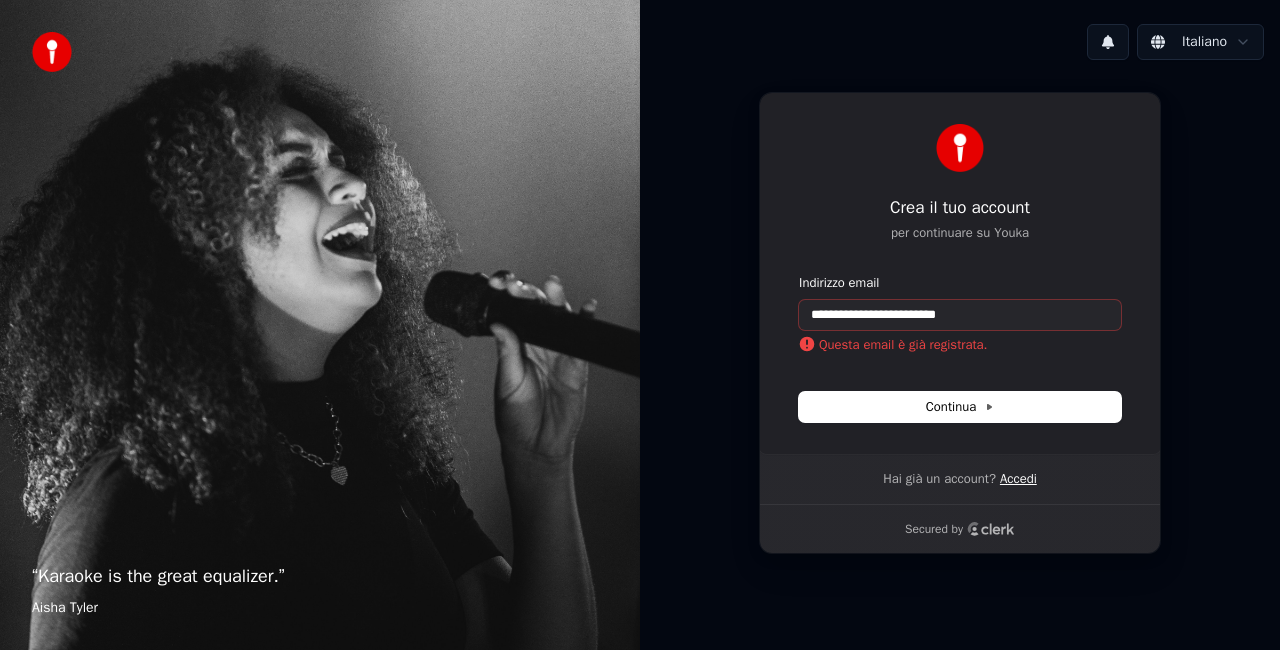 click on "Accedi" at bounding box center (1018, 479) 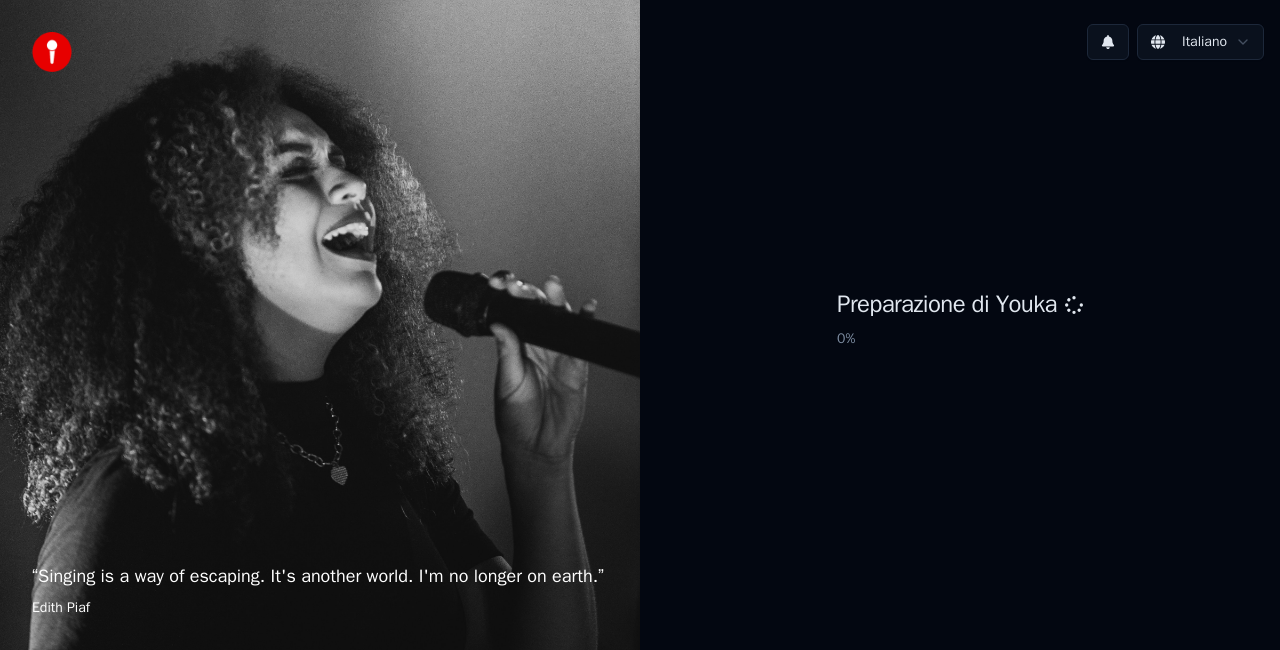 scroll, scrollTop: 0, scrollLeft: 0, axis: both 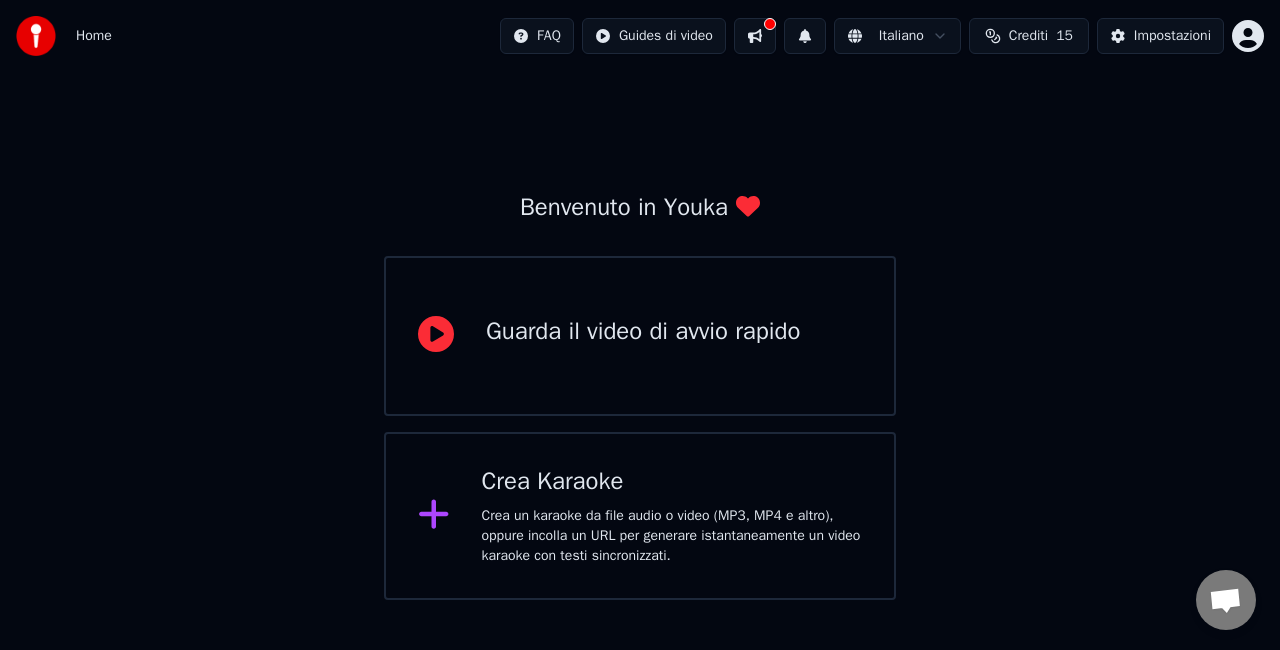 click on "Crea un karaoke da file audio o video (MP3, MP4 e altro), oppure incolla un URL per generare istantaneamente un video karaoke con testi sincronizzati." at bounding box center (672, 536) 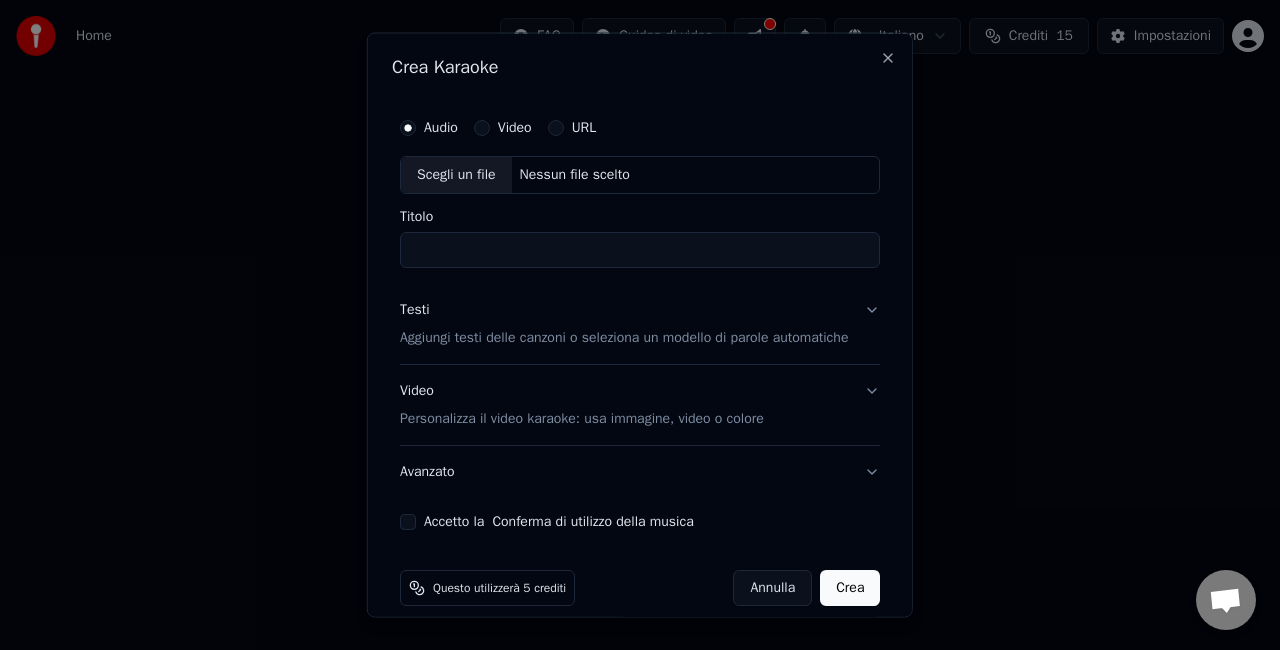 click on "Video Personalizza il video karaoke: usa immagine, video o colore" at bounding box center [640, 404] 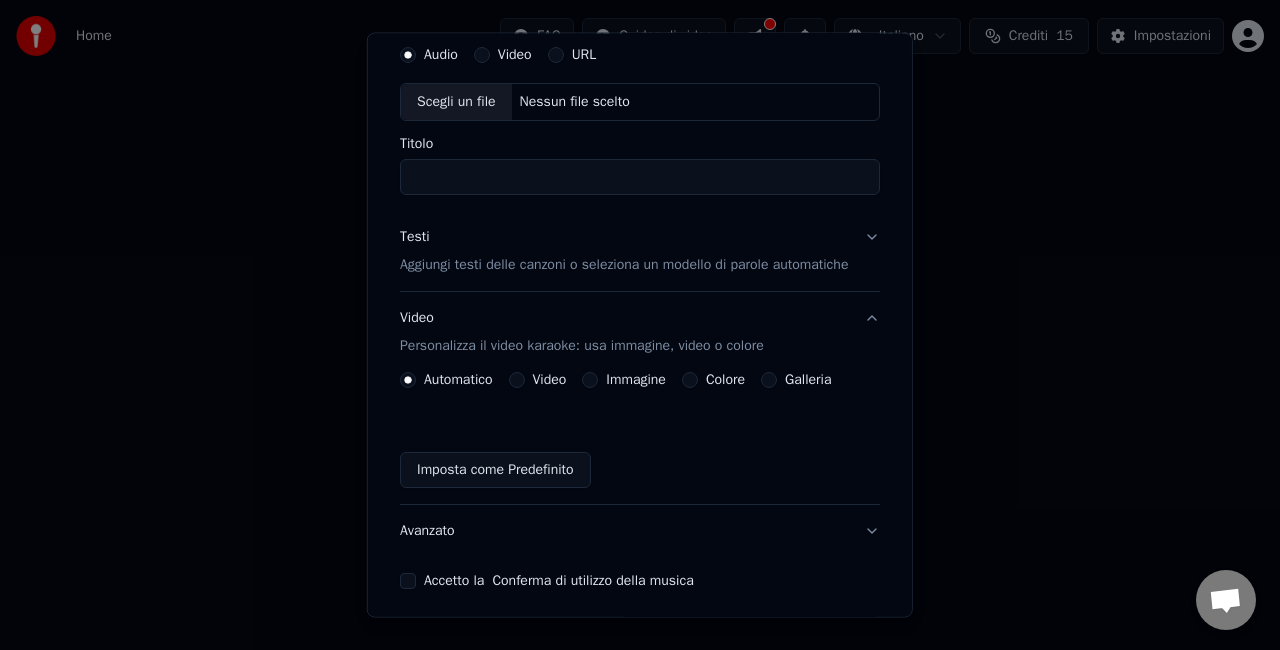 scroll, scrollTop: 100, scrollLeft: 0, axis: vertical 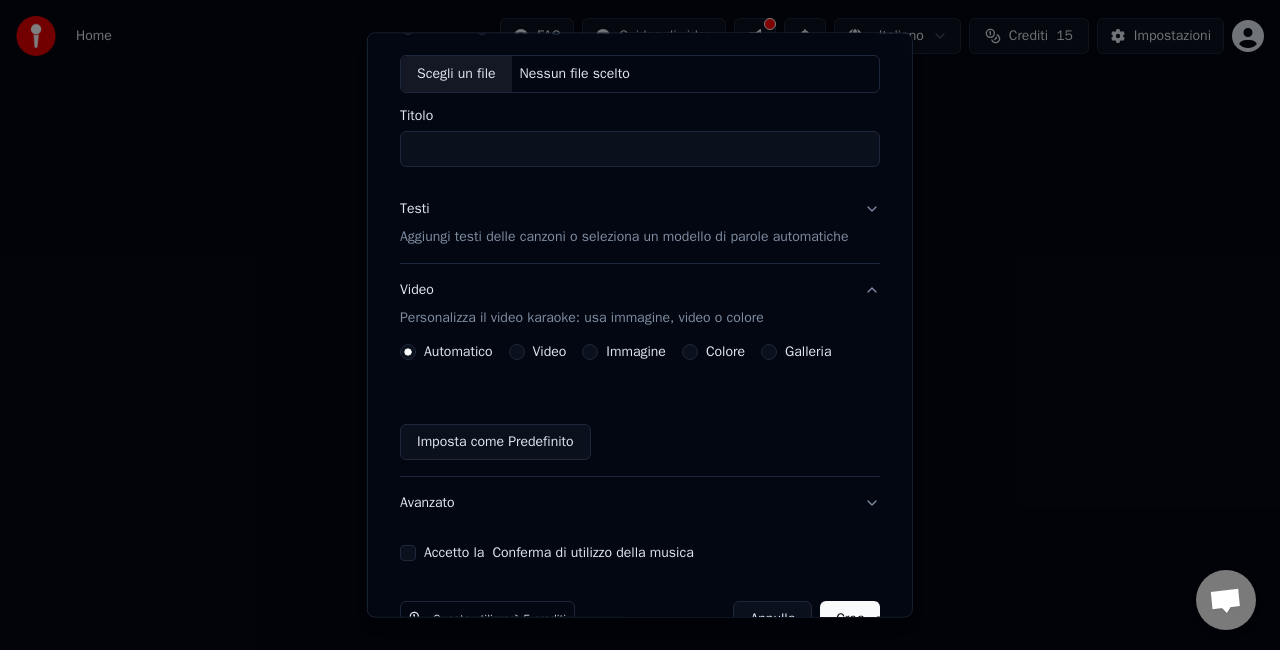 click on "Automatico" at bounding box center (446, 352) 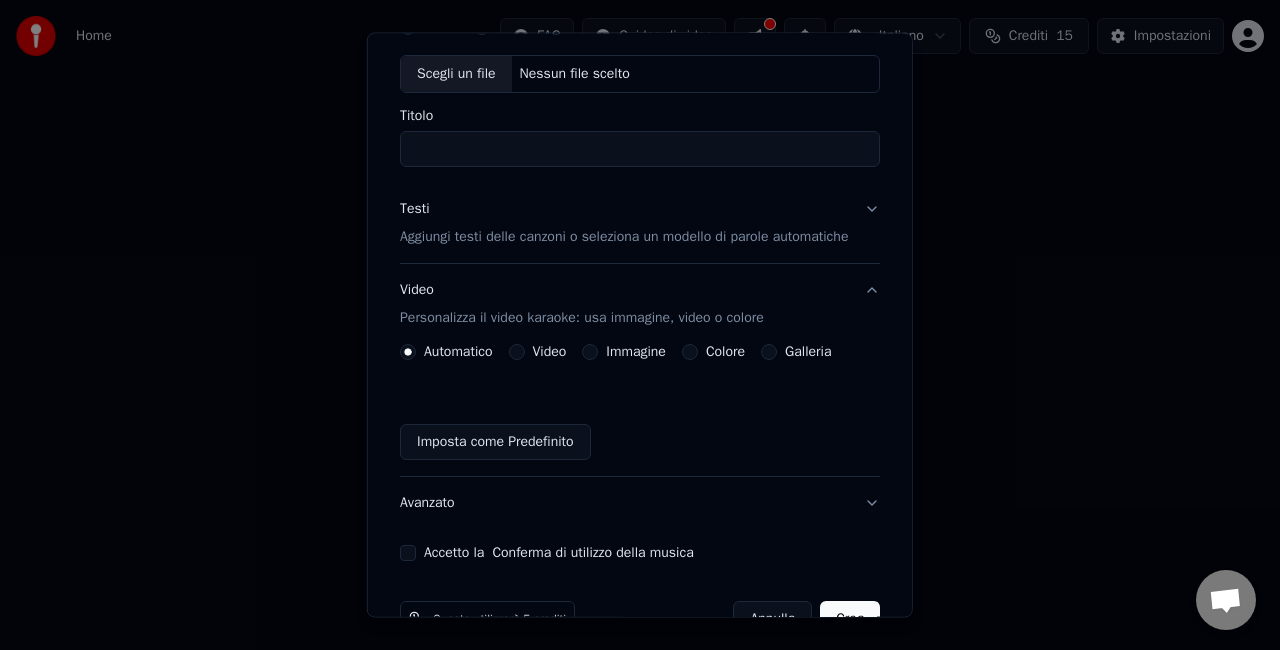 click 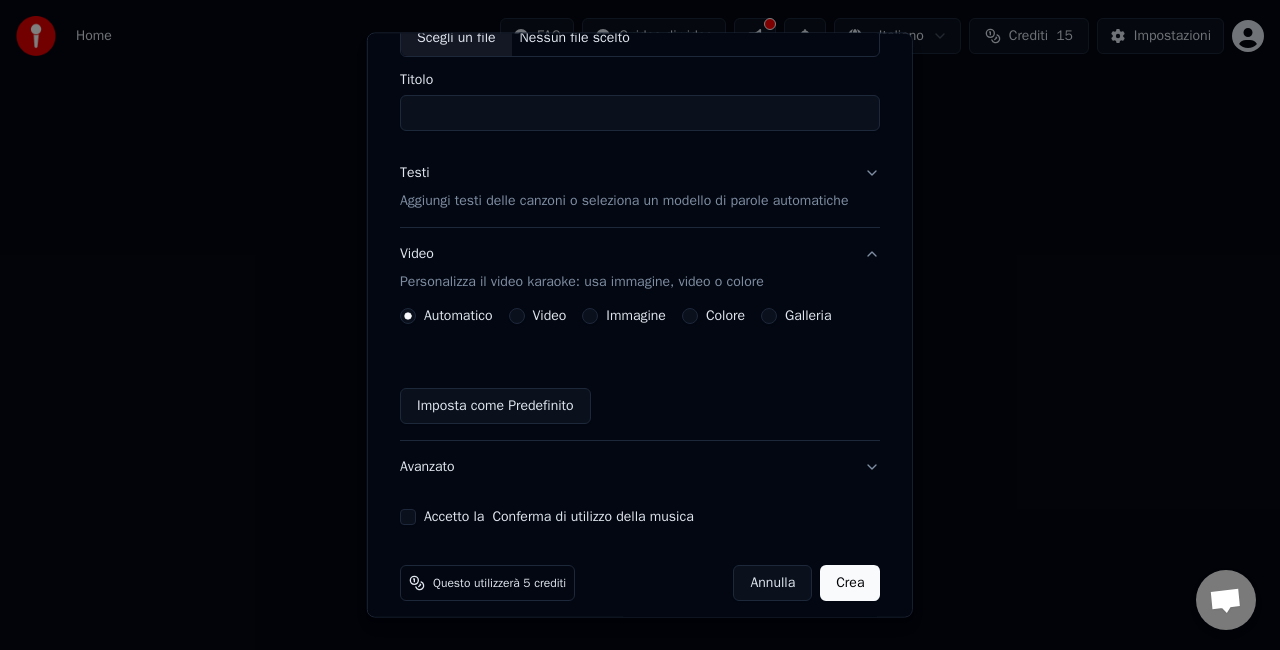 scroll, scrollTop: 150, scrollLeft: 0, axis: vertical 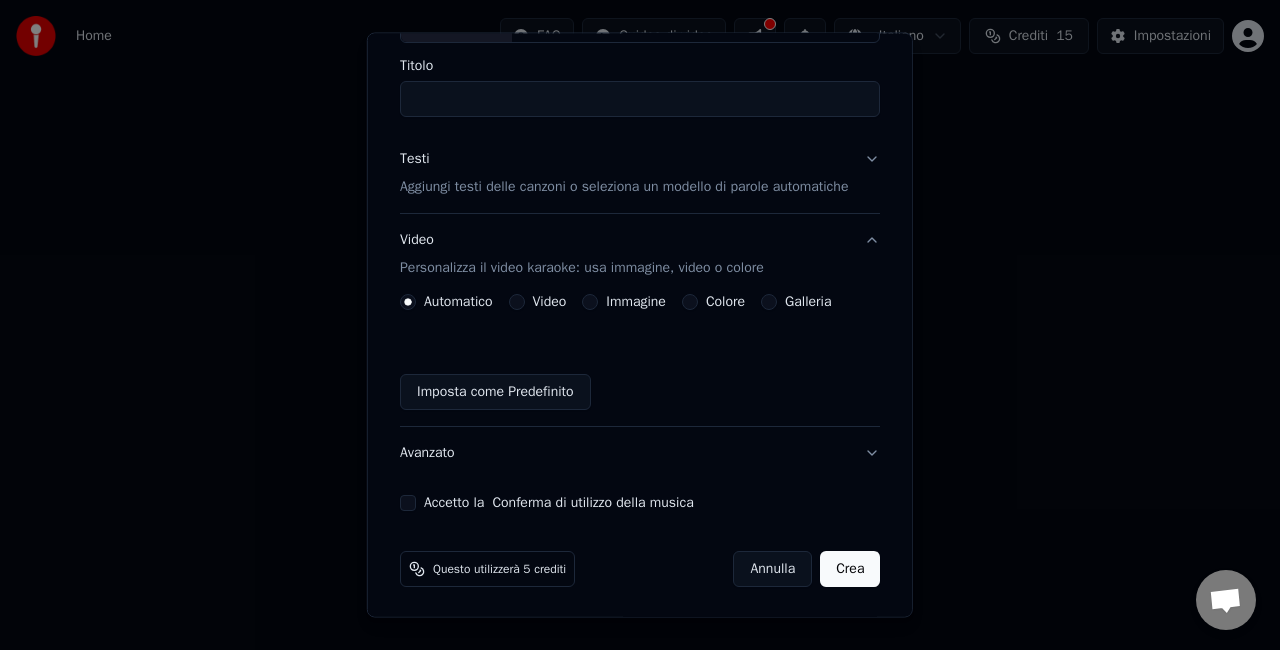 click on "Avanzato" at bounding box center [640, 453] 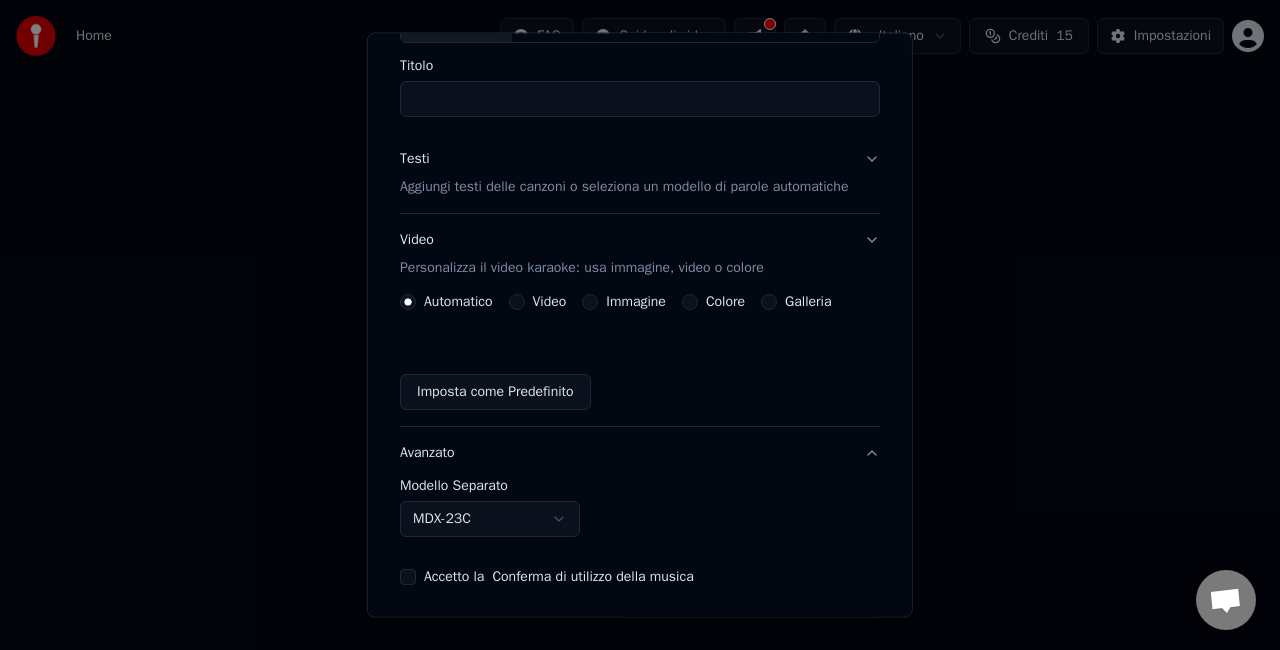 scroll, scrollTop: 92, scrollLeft: 0, axis: vertical 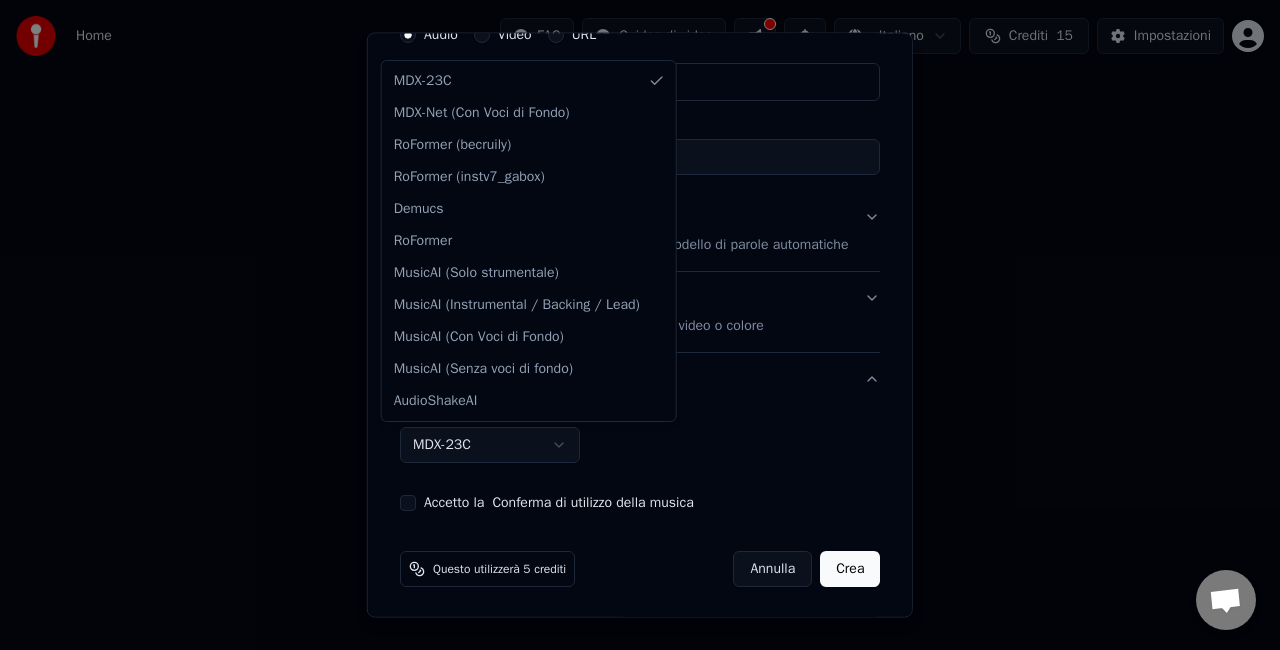 click on "**********" at bounding box center (640, 300) 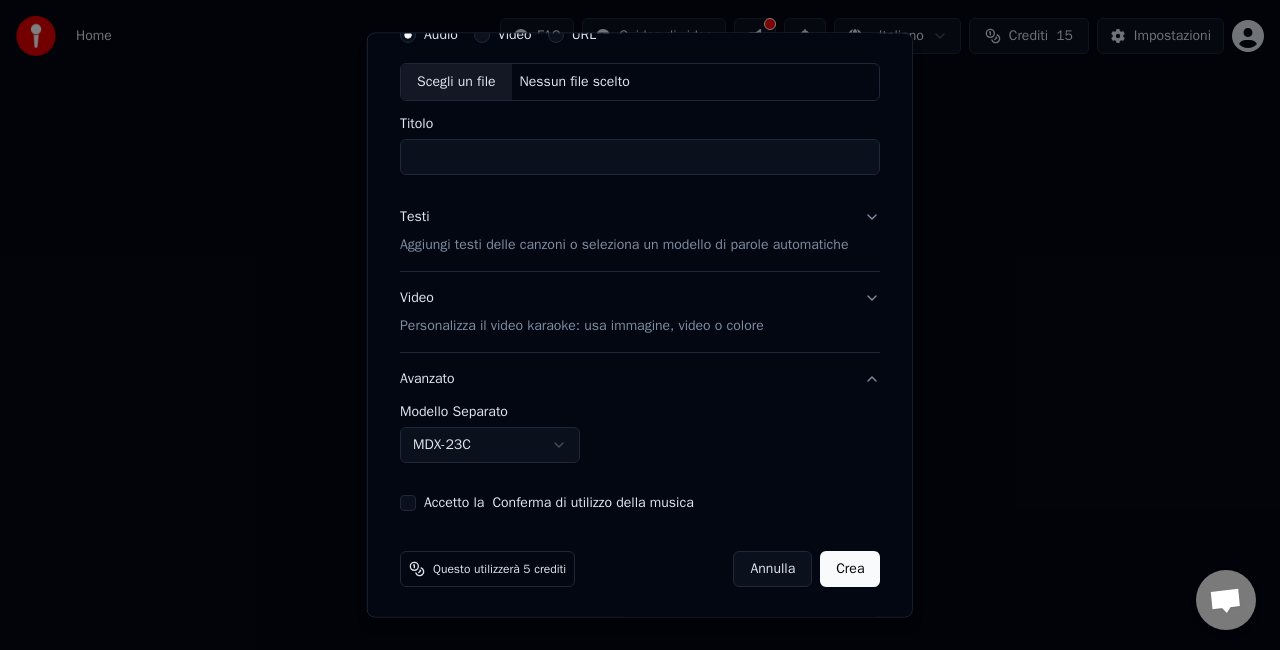 click on "**********" at bounding box center (640, 300) 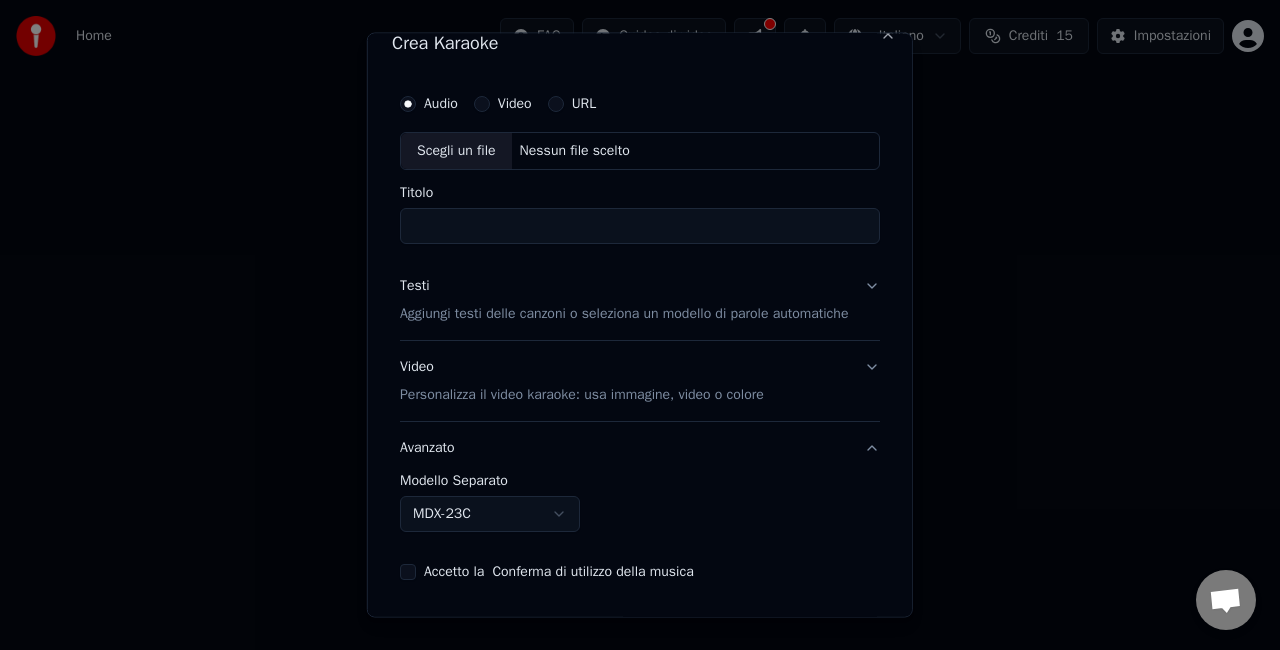 scroll, scrollTop: 0, scrollLeft: 0, axis: both 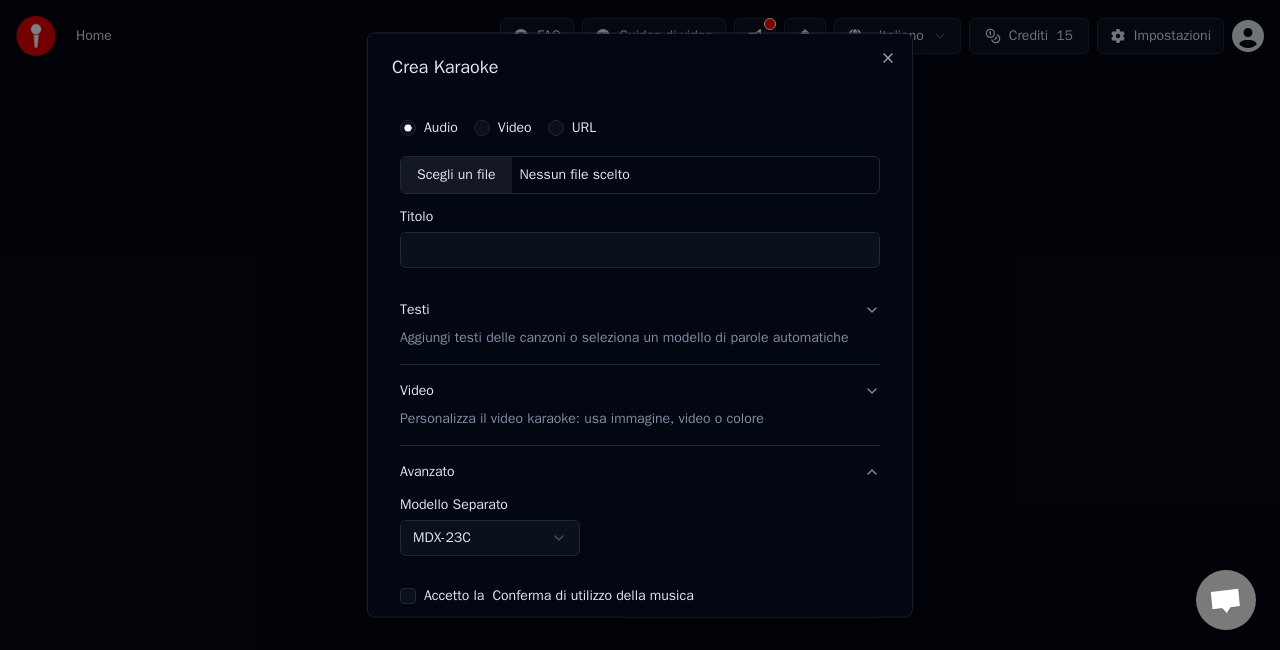 click on "Testi Aggiungi testi delle canzoni o seleziona un modello di parole automatiche" at bounding box center (640, 323) 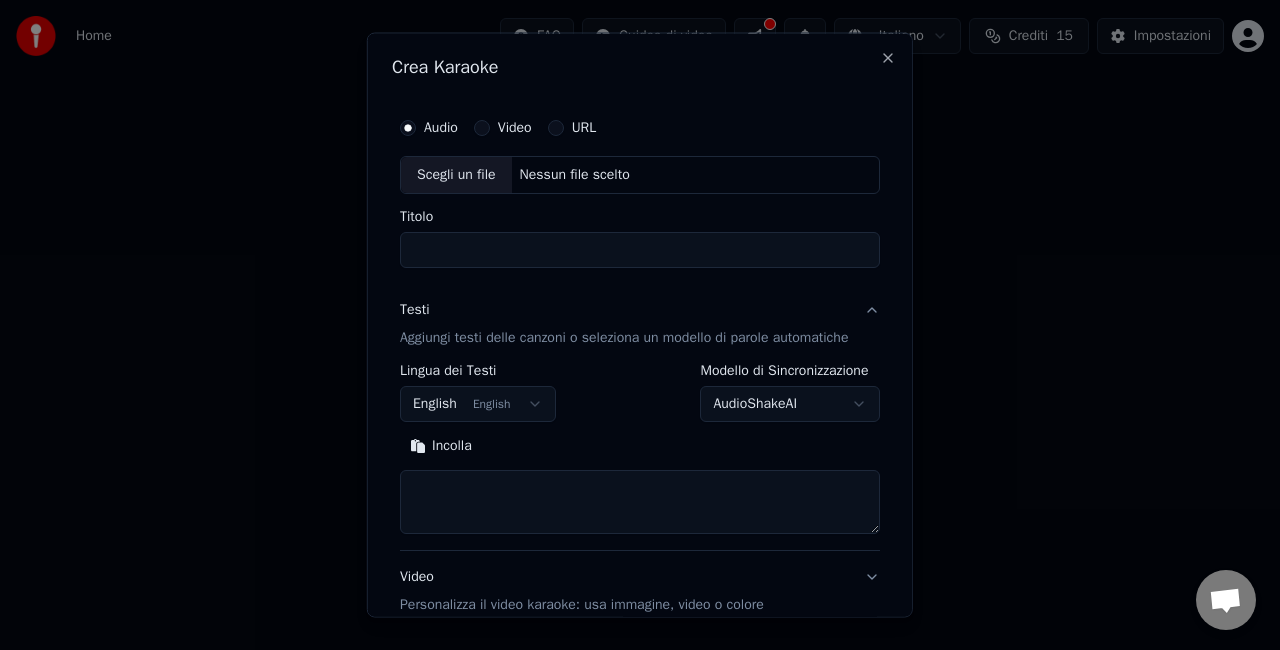 click on "English English" at bounding box center (478, 403) 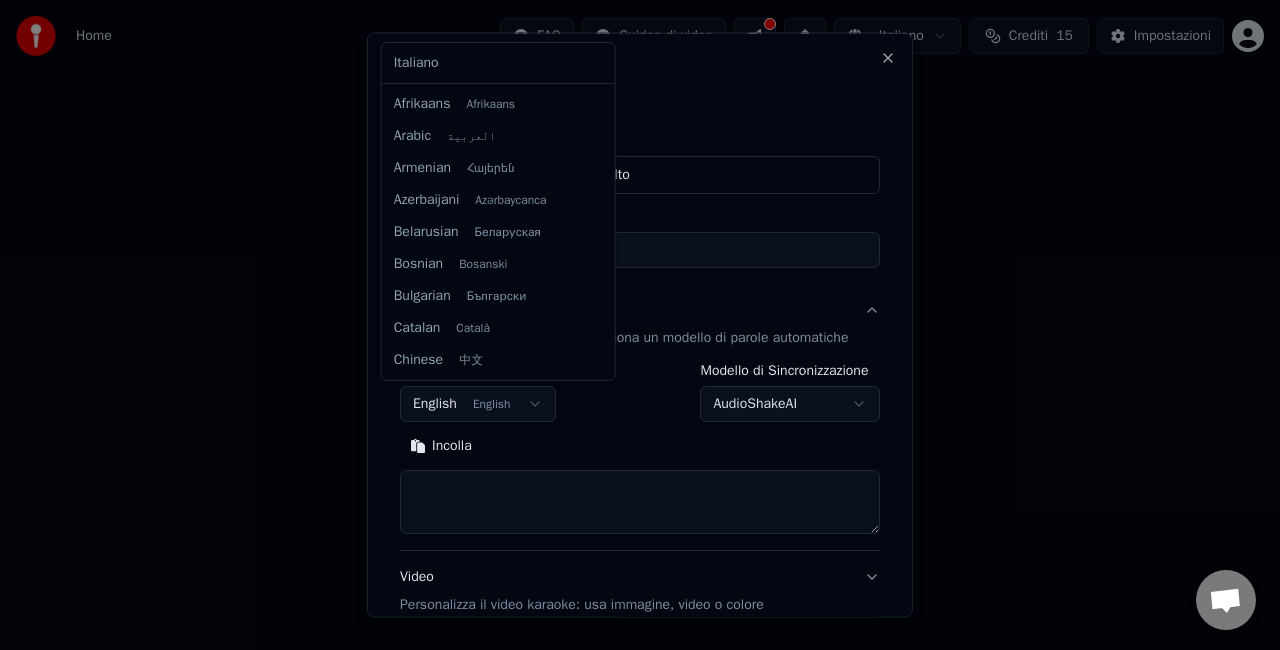 scroll, scrollTop: 160, scrollLeft: 0, axis: vertical 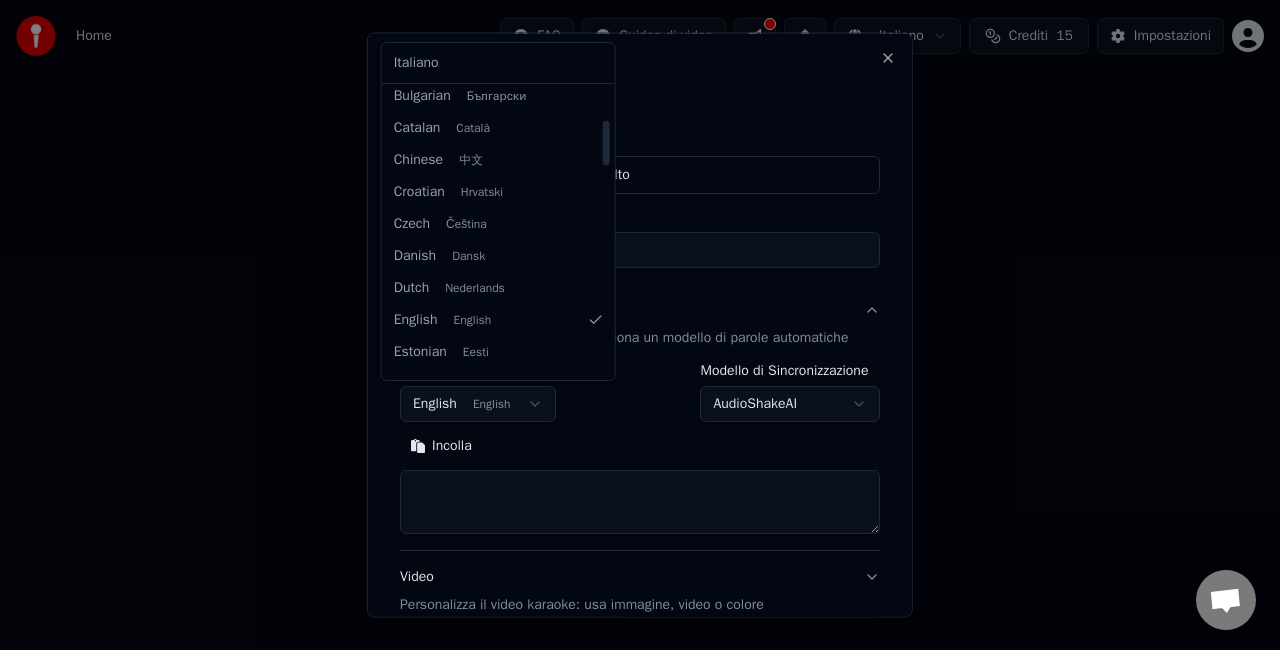 select on "**" 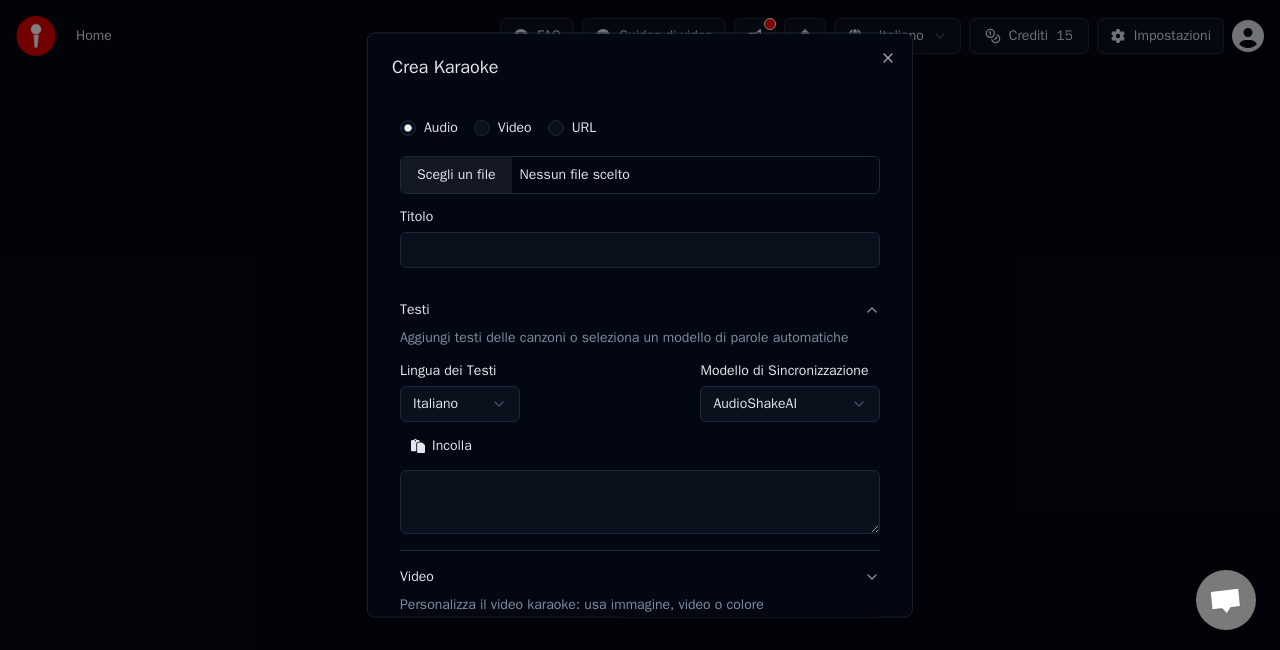 click on "**********" at bounding box center [640, 300] 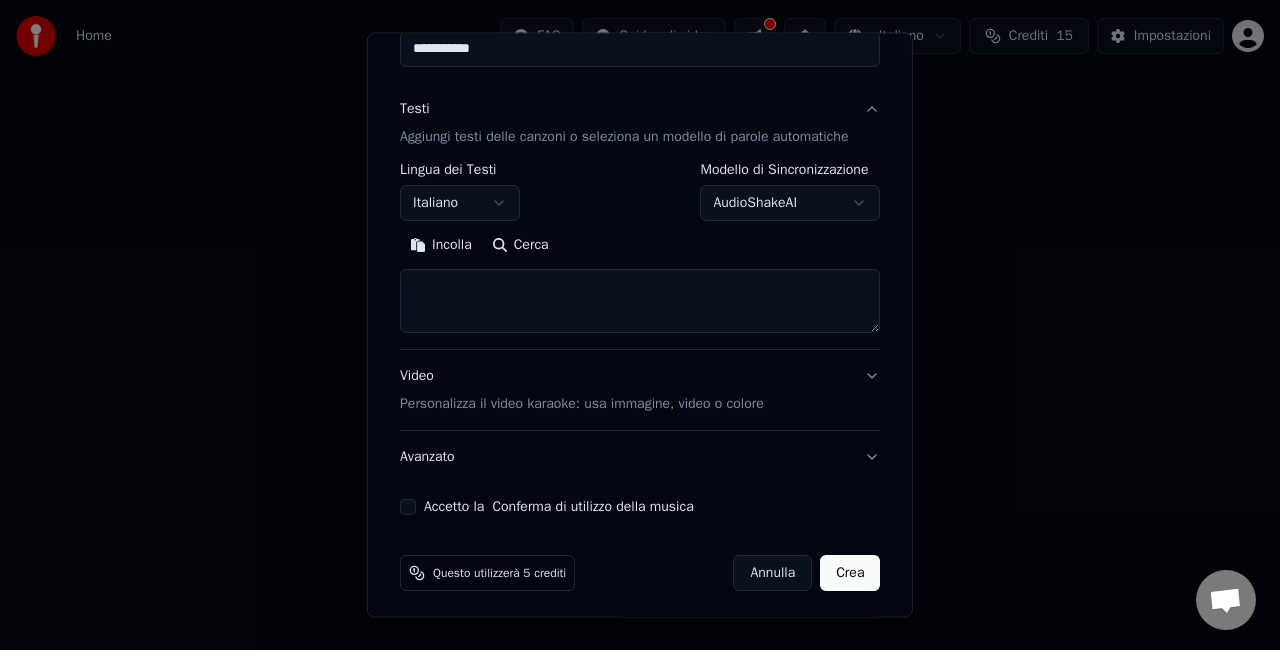 scroll, scrollTop: 204, scrollLeft: 0, axis: vertical 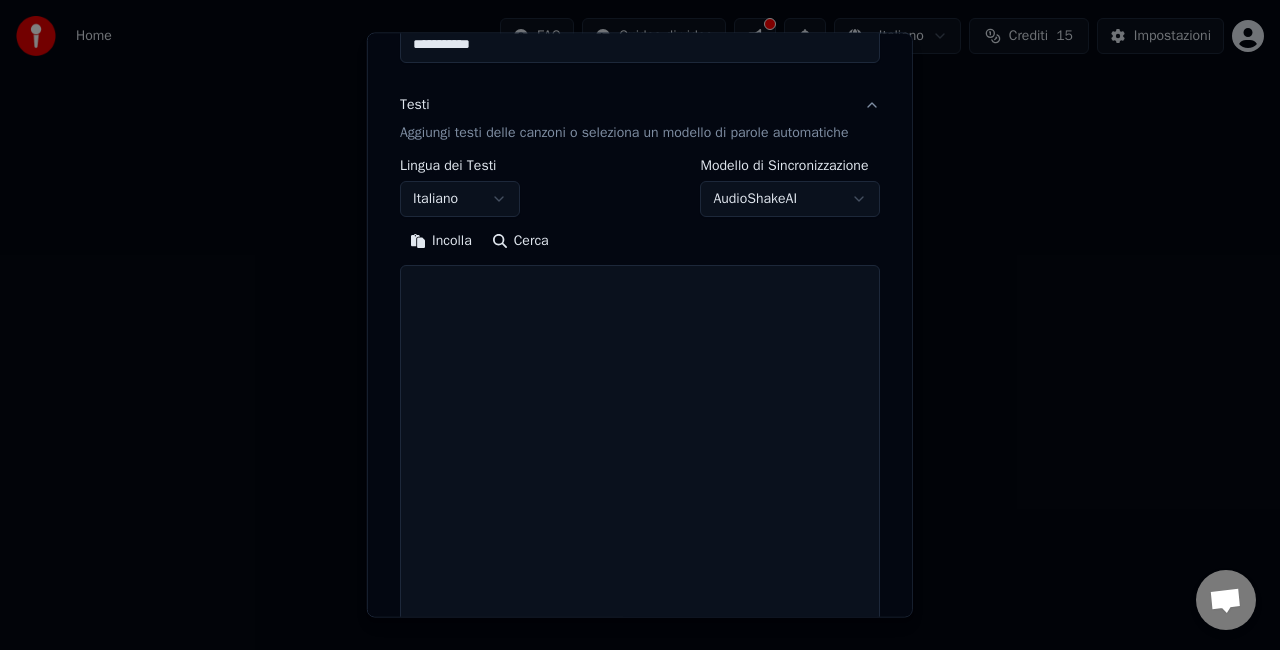 drag, startPoint x: 882, startPoint y: 326, endPoint x: 844, endPoint y: 692, distance: 367.96738 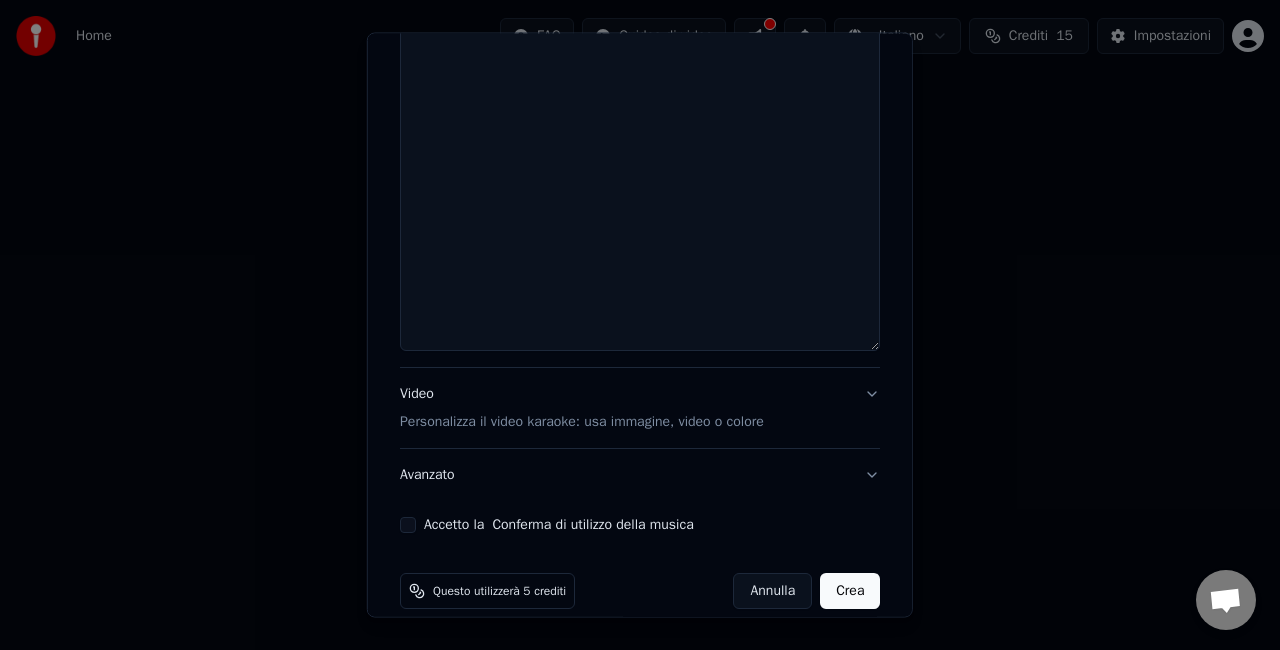 scroll, scrollTop: 570, scrollLeft: 0, axis: vertical 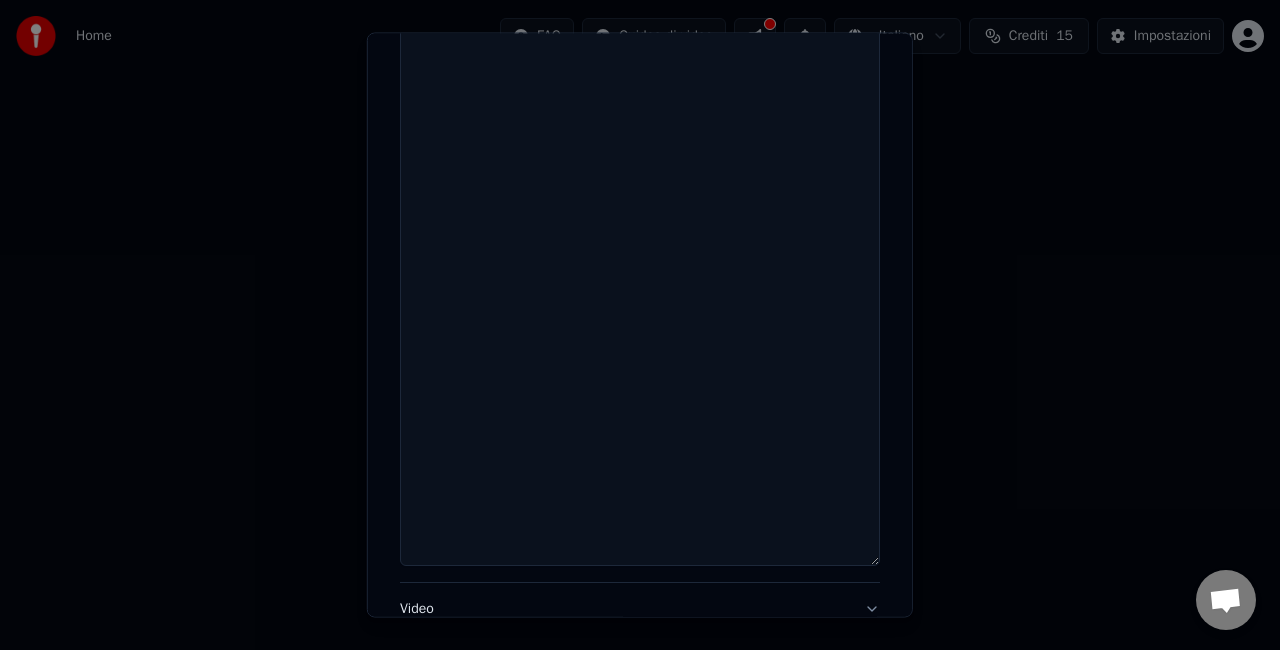 drag, startPoint x: 878, startPoint y: 325, endPoint x: 844, endPoint y: 482, distance: 160.63934 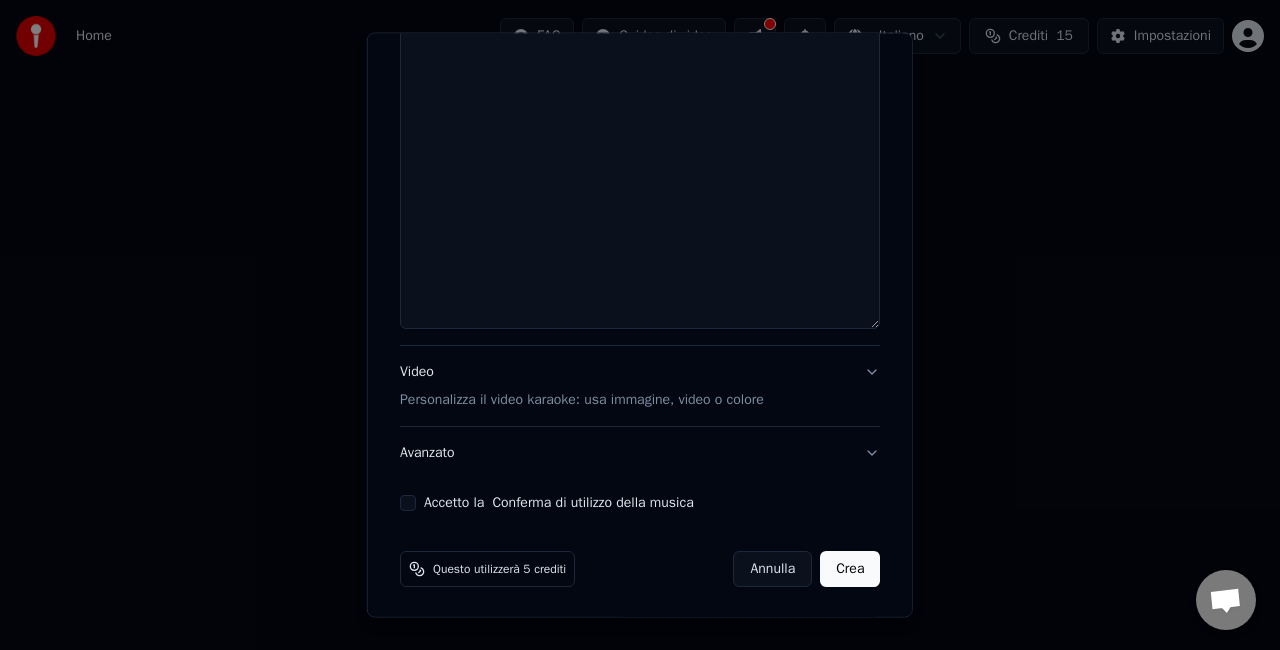 type on "**********" 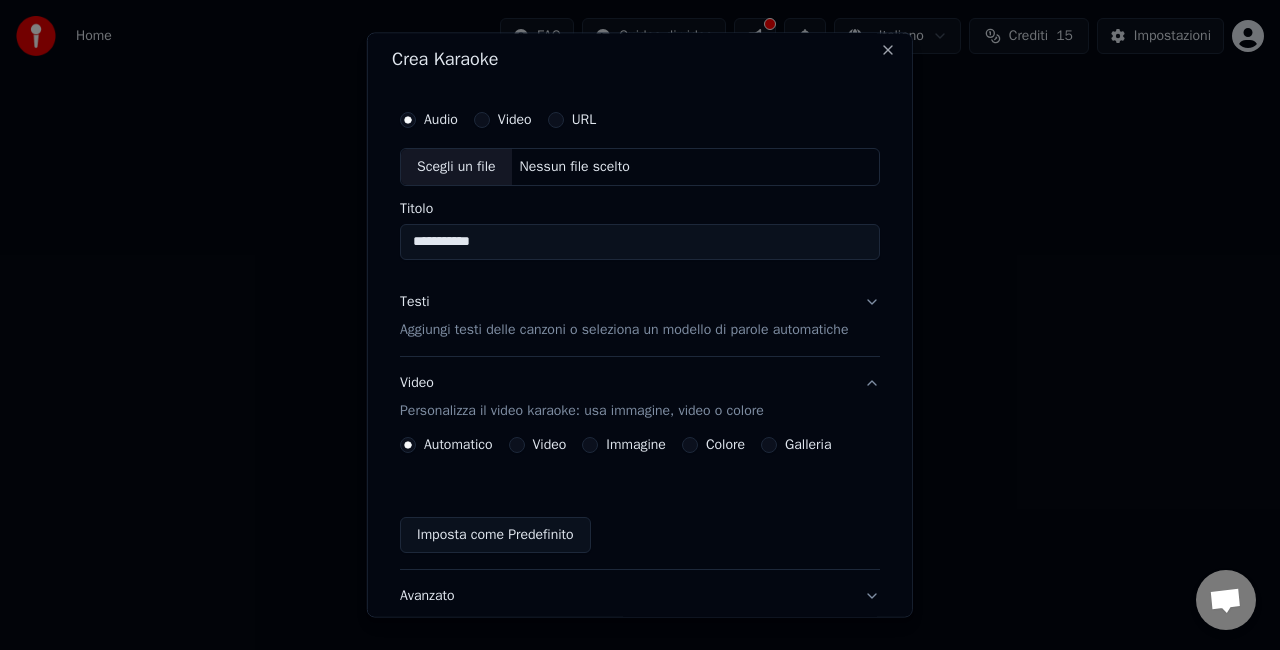 scroll, scrollTop: 0, scrollLeft: 0, axis: both 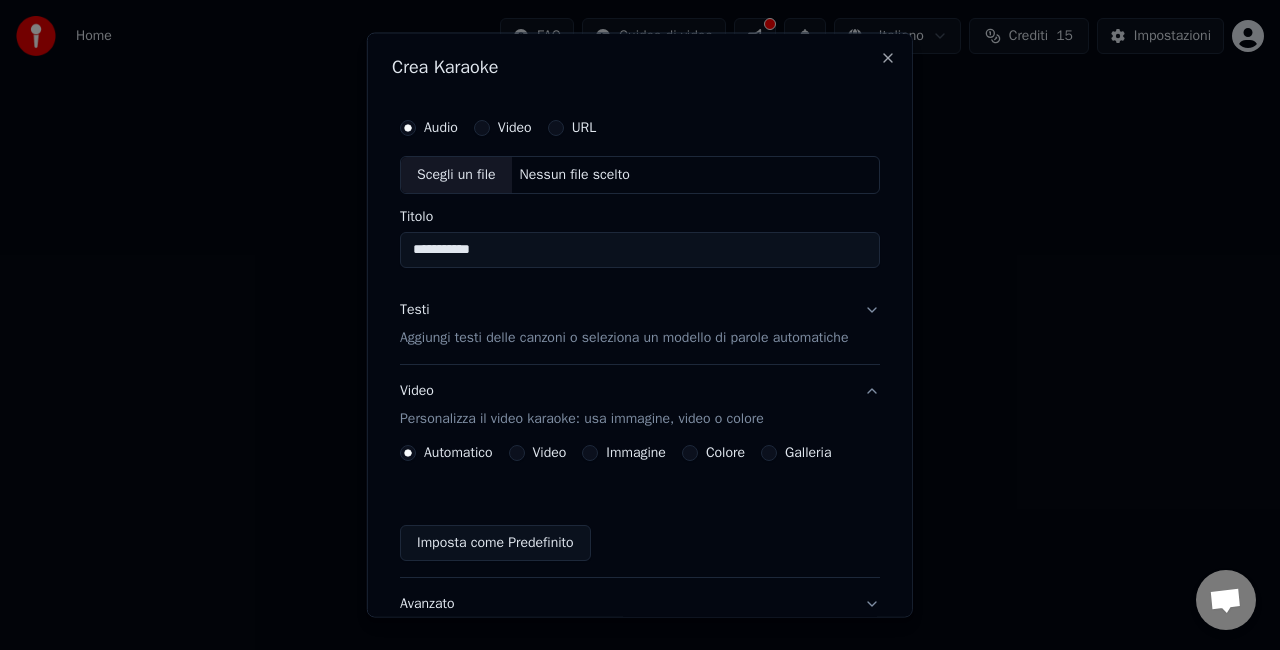 click on "Testi Aggiungi testi delle canzoni o seleziona un modello di parole automatiche" at bounding box center (640, 323) 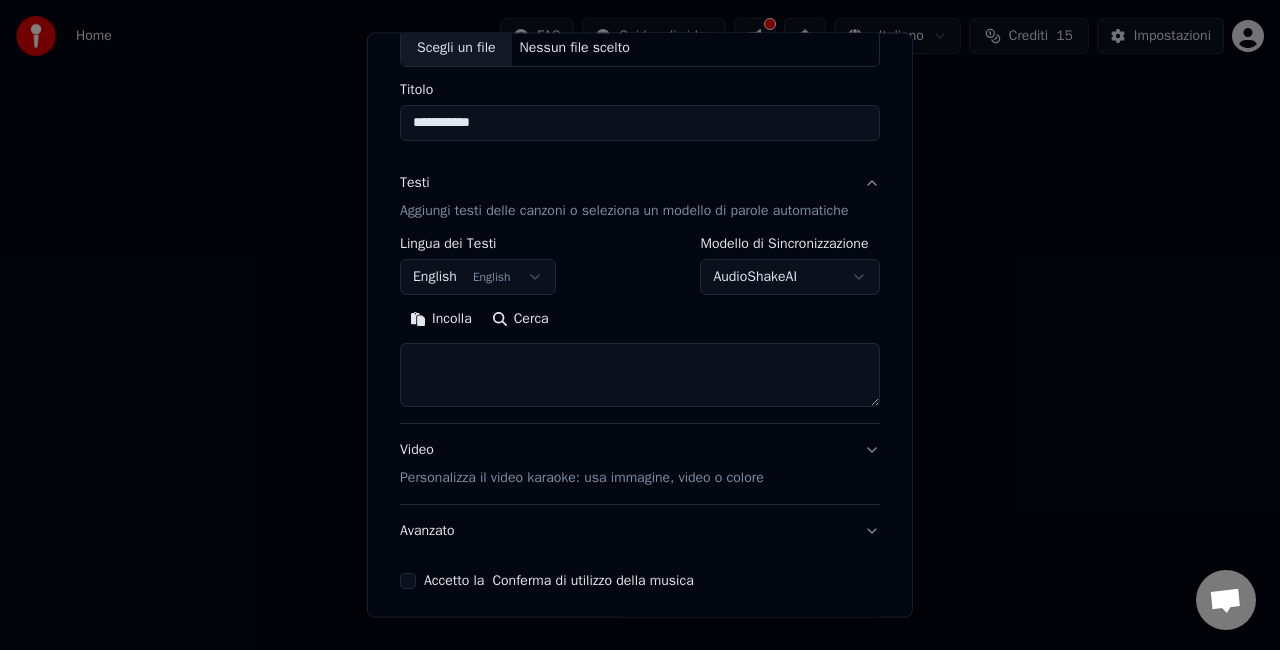 scroll, scrollTop: 204, scrollLeft: 0, axis: vertical 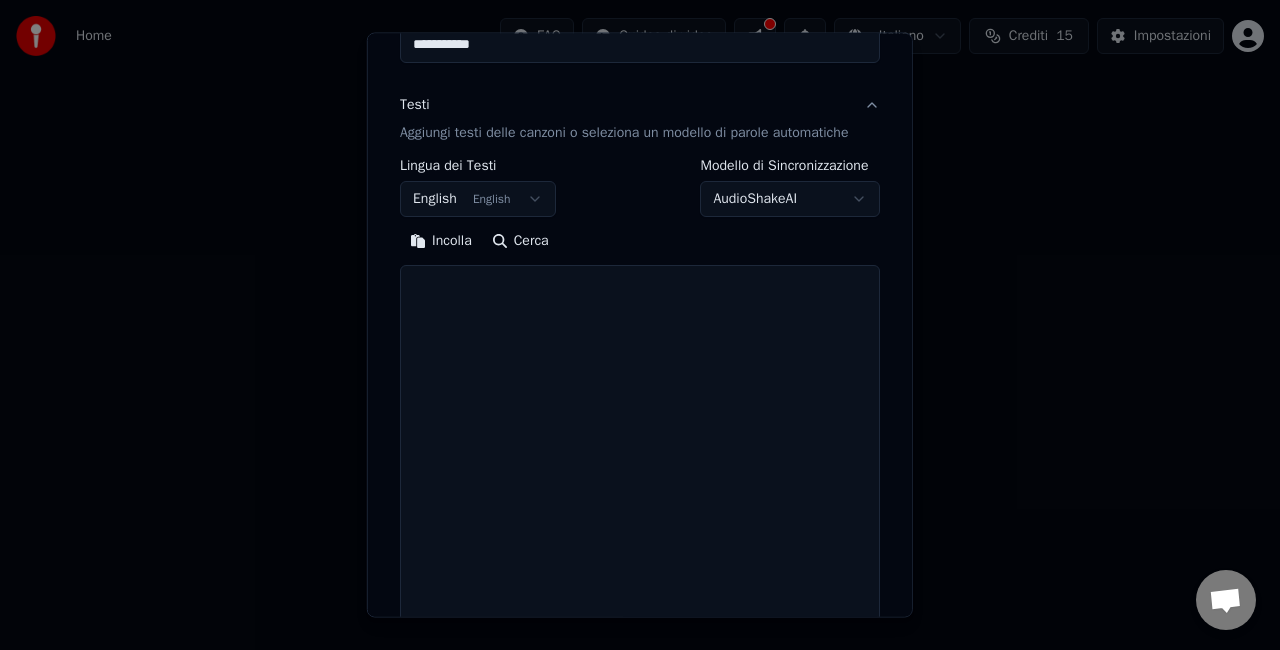 drag, startPoint x: 877, startPoint y: 319, endPoint x: 874, endPoint y: 672, distance: 353.01276 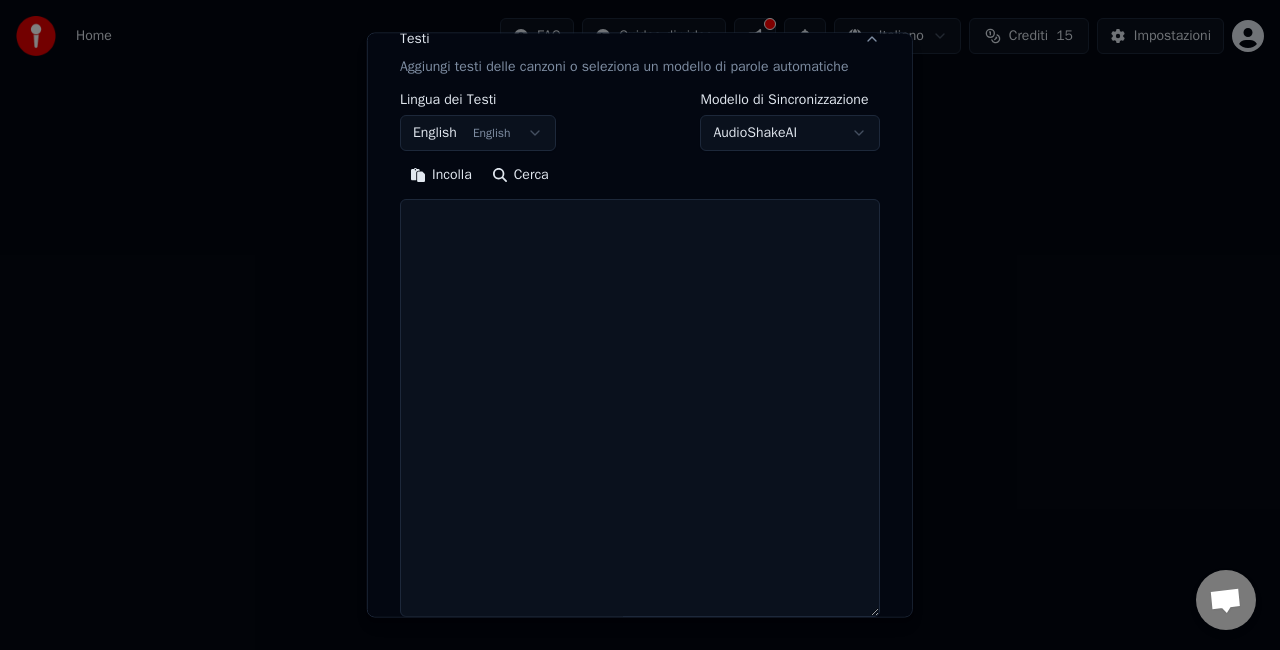 scroll, scrollTop: 443, scrollLeft: 0, axis: vertical 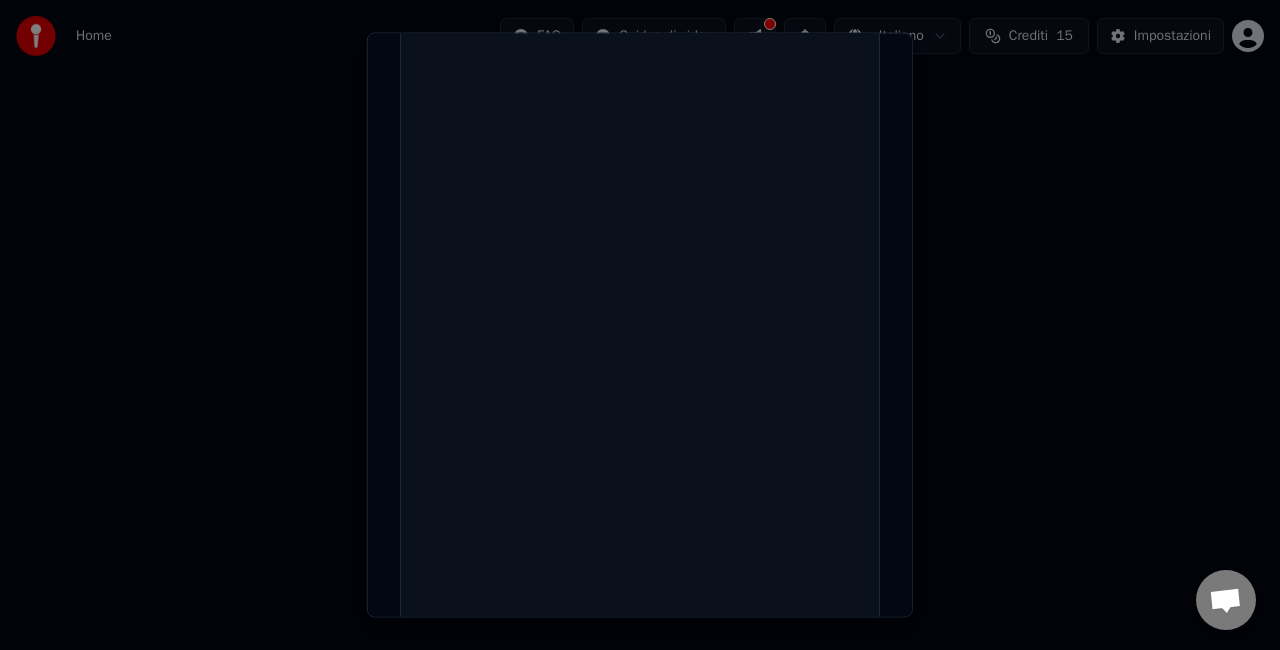drag, startPoint x: 874, startPoint y: 439, endPoint x: 860, endPoint y: 544, distance: 105.92922 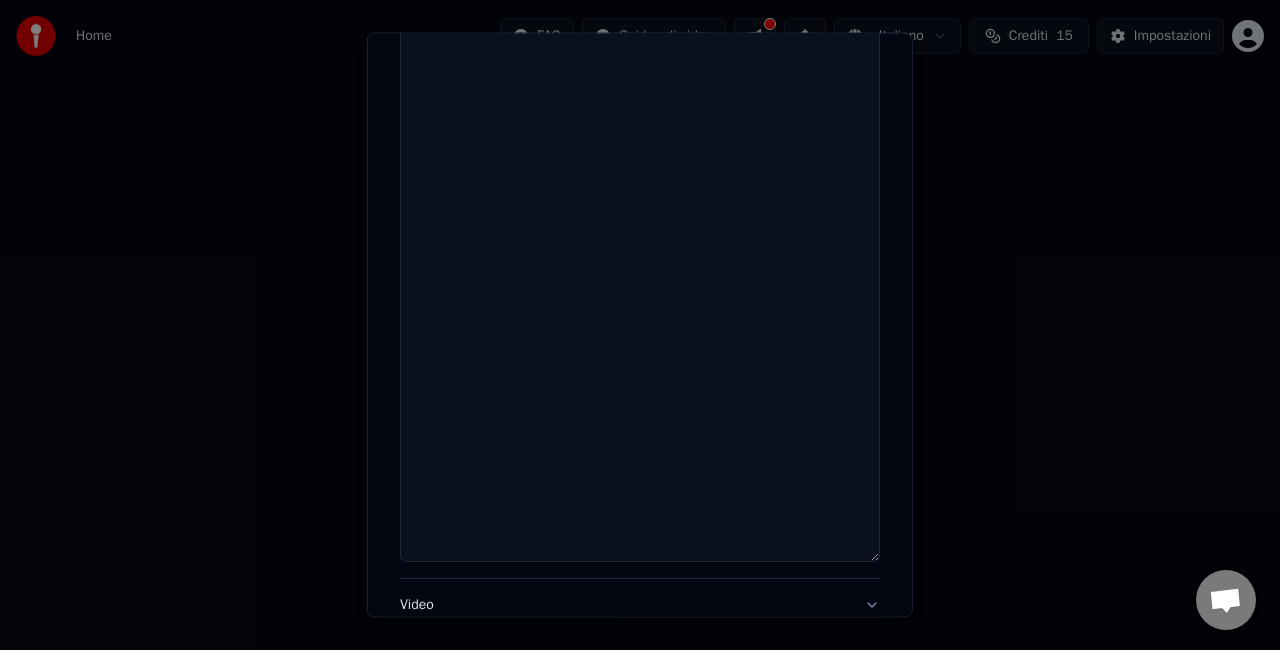 scroll, scrollTop: 435, scrollLeft: 0, axis: vertical 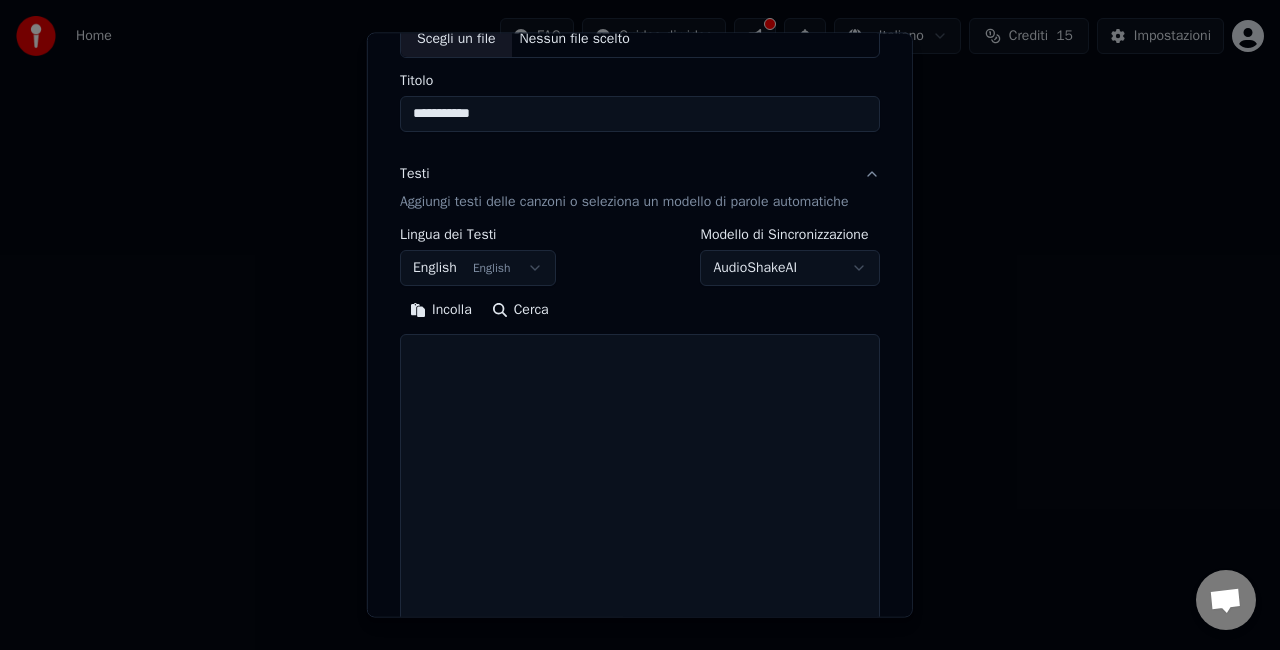 click at bounding box center [640, 631] 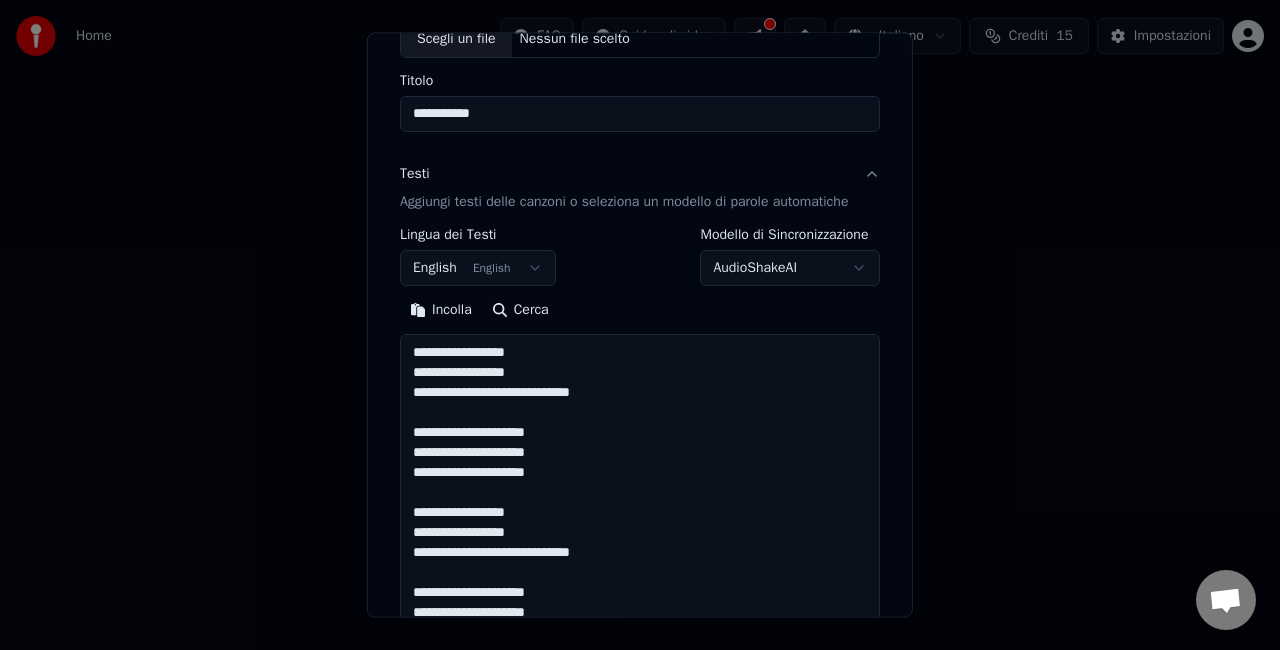 scroll, scrollTop: 446, scrollLeft: 0, axis: vertical 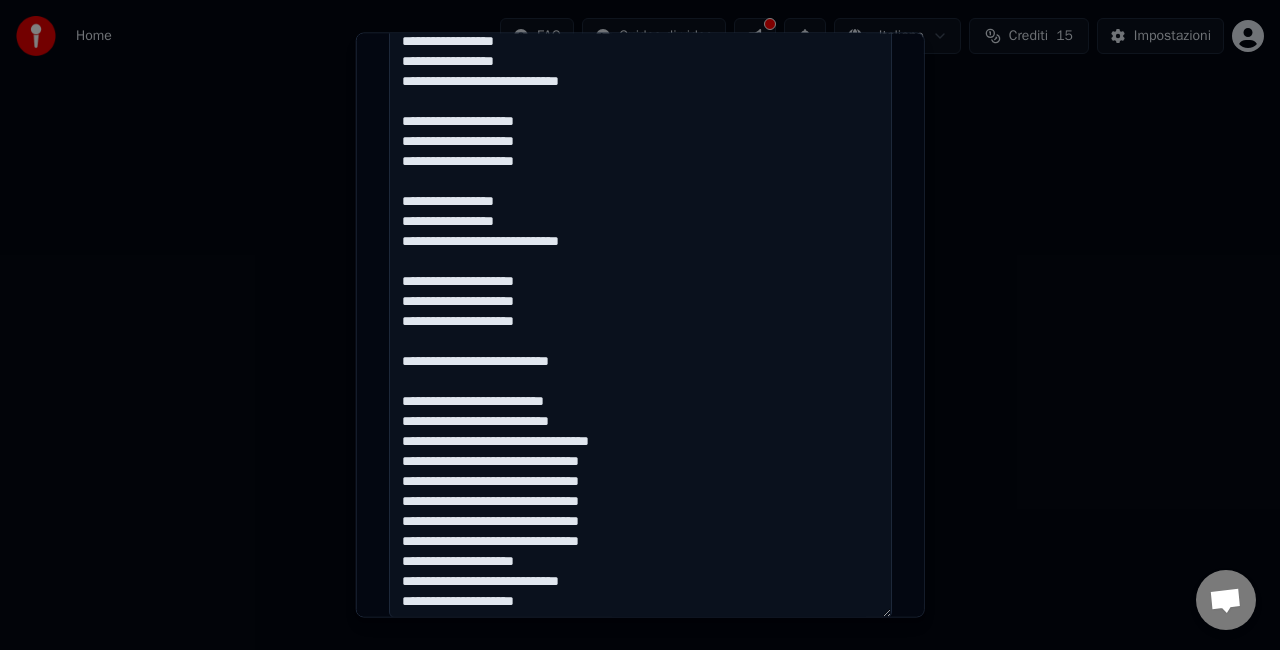 click at bounding box center [640, 320] 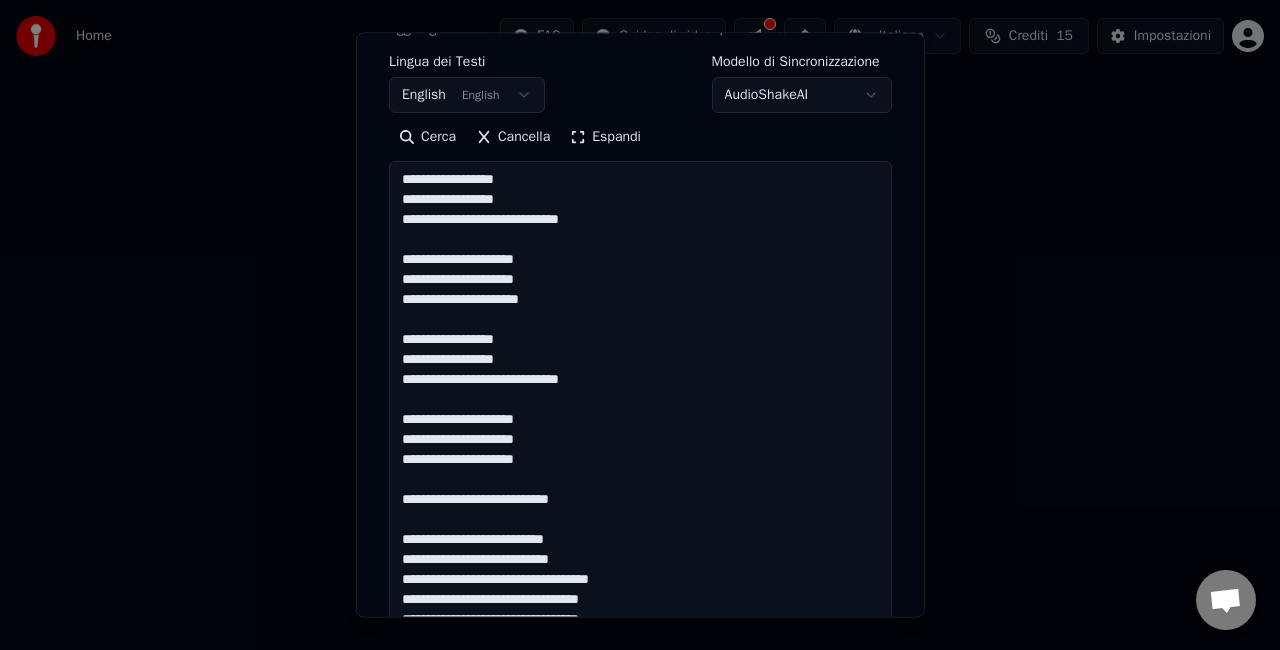 scroll, scrollTop: 246, scrollLeft: 0, axis: vertical 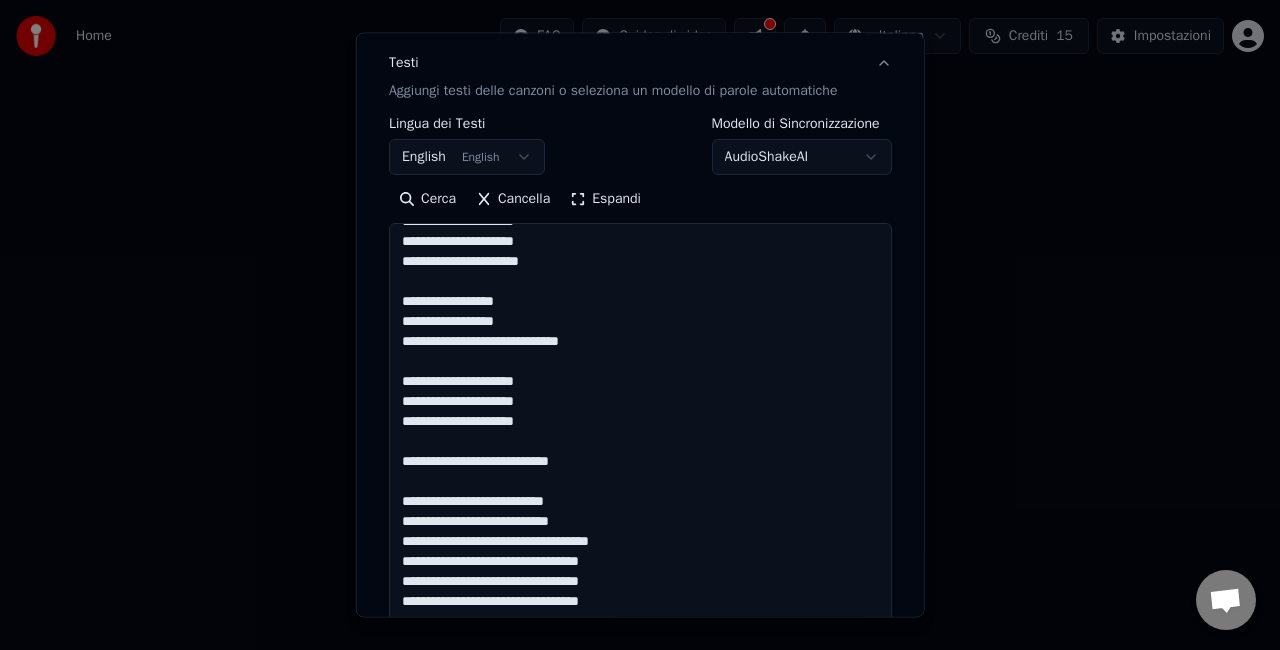 click at bounding box center [640, 520] 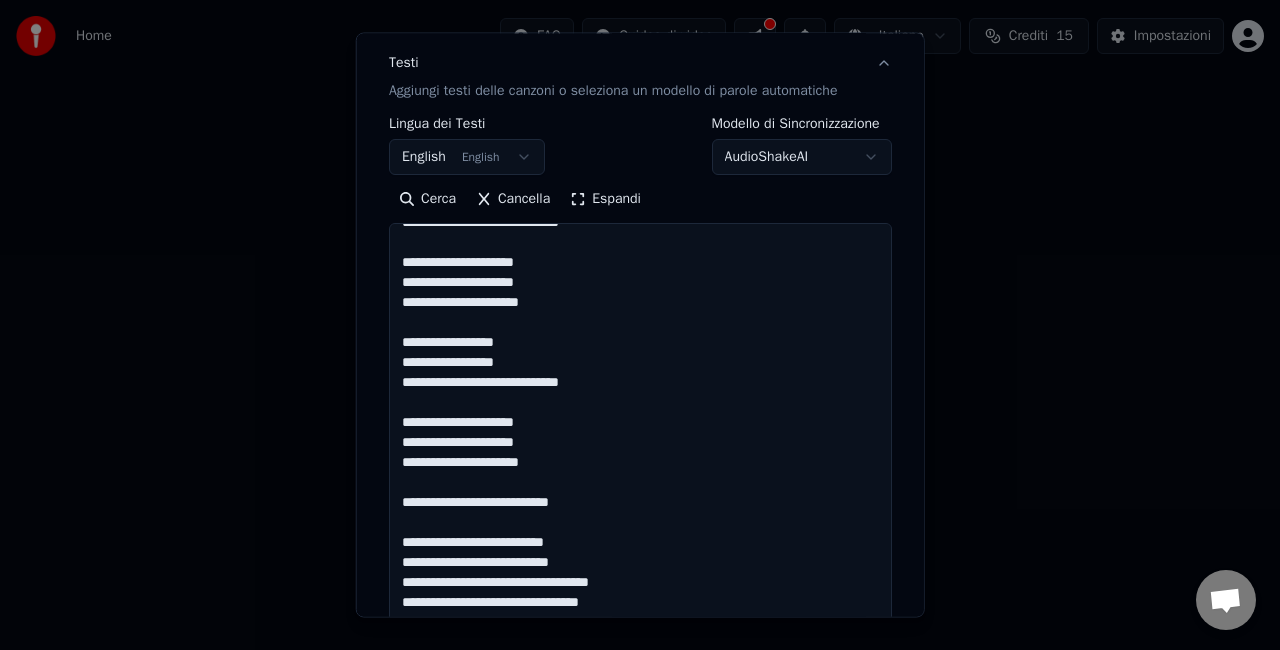 scroll, scrollTop: 0, scrollLeft: 0, axis: both 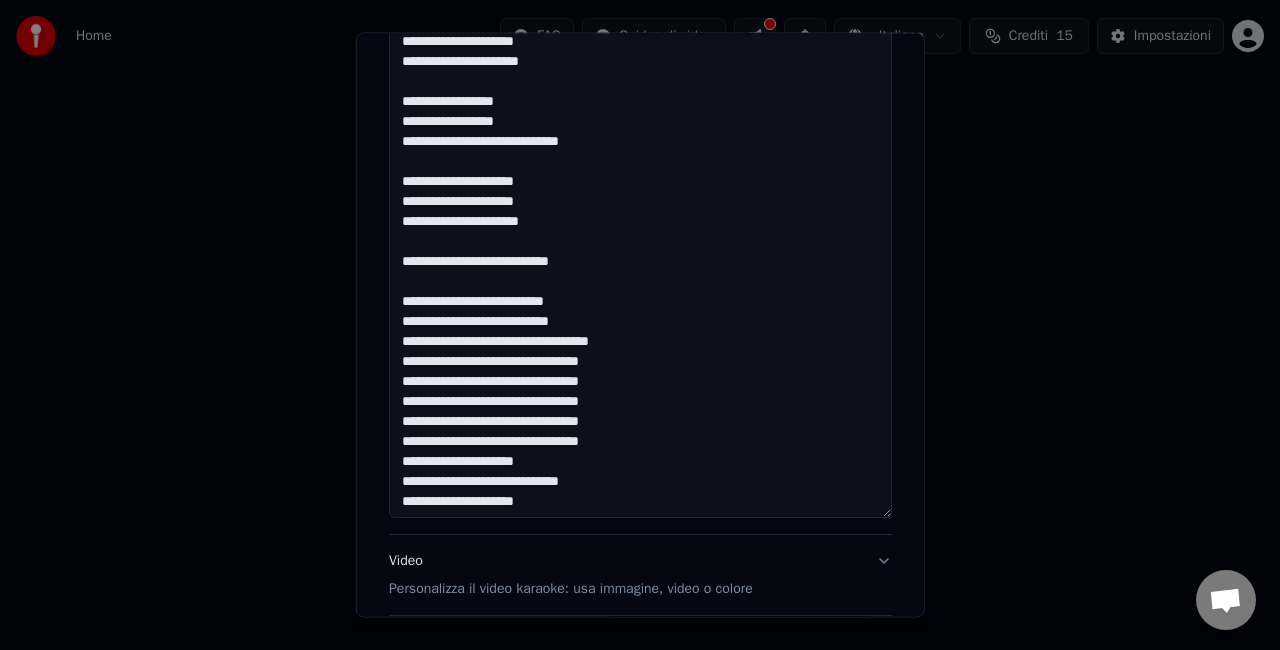 click at bounding box center (640, 220) 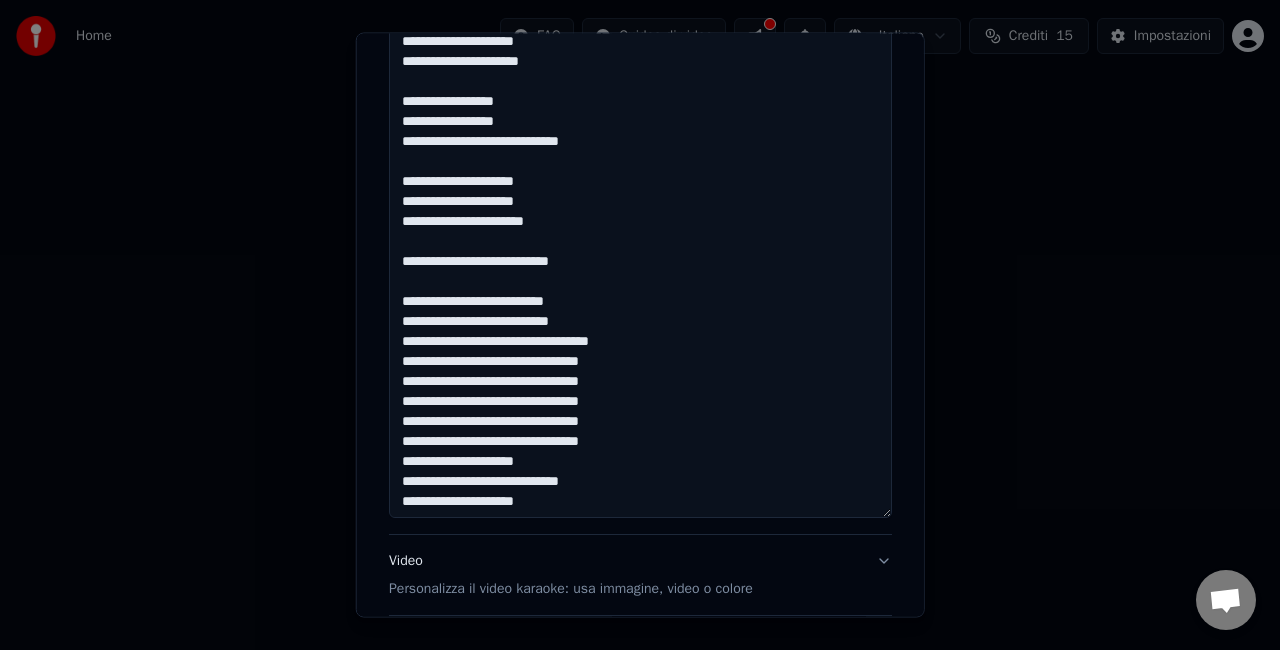 click at bounding box center (640, 220) 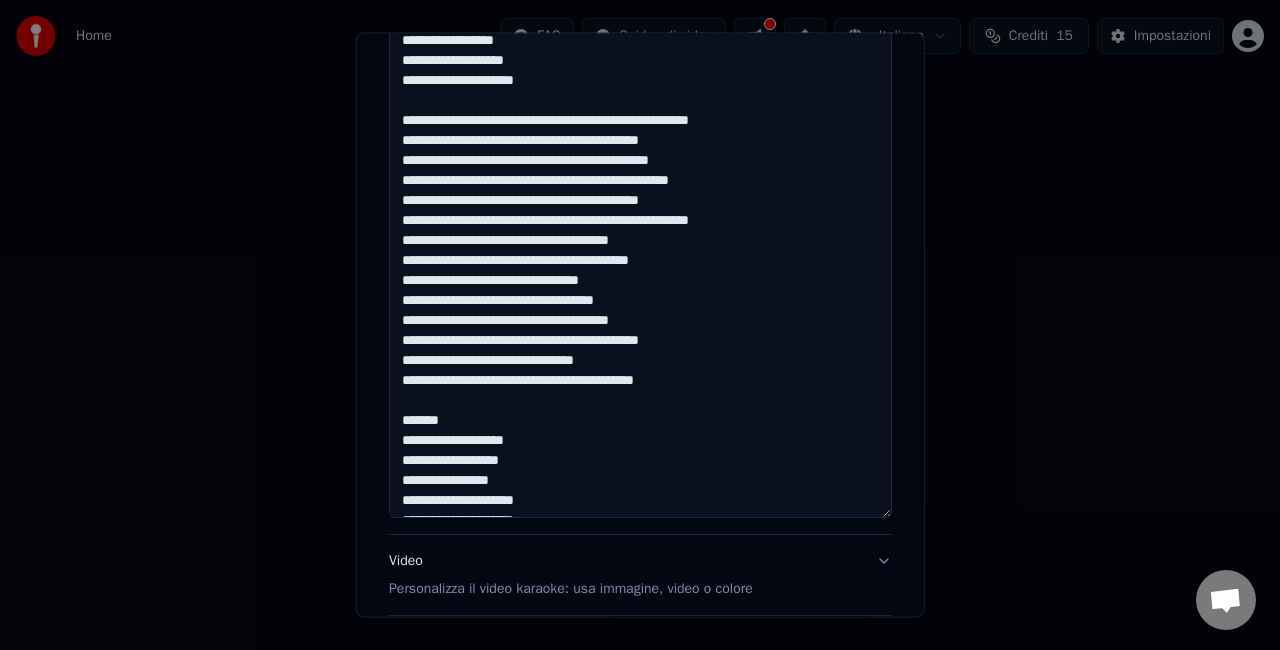 scroll, scrollTop: 700, scrollLeft: 0, axis: vertical 